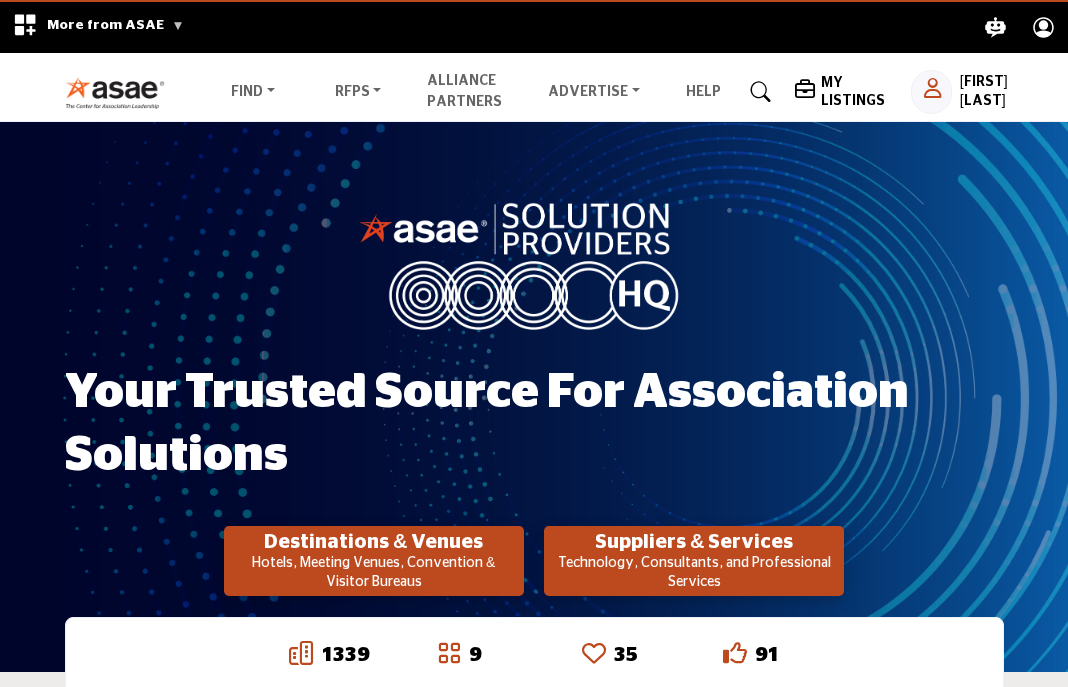 scroll, scrollTop: 0, scrollLeft: 0, axis: both 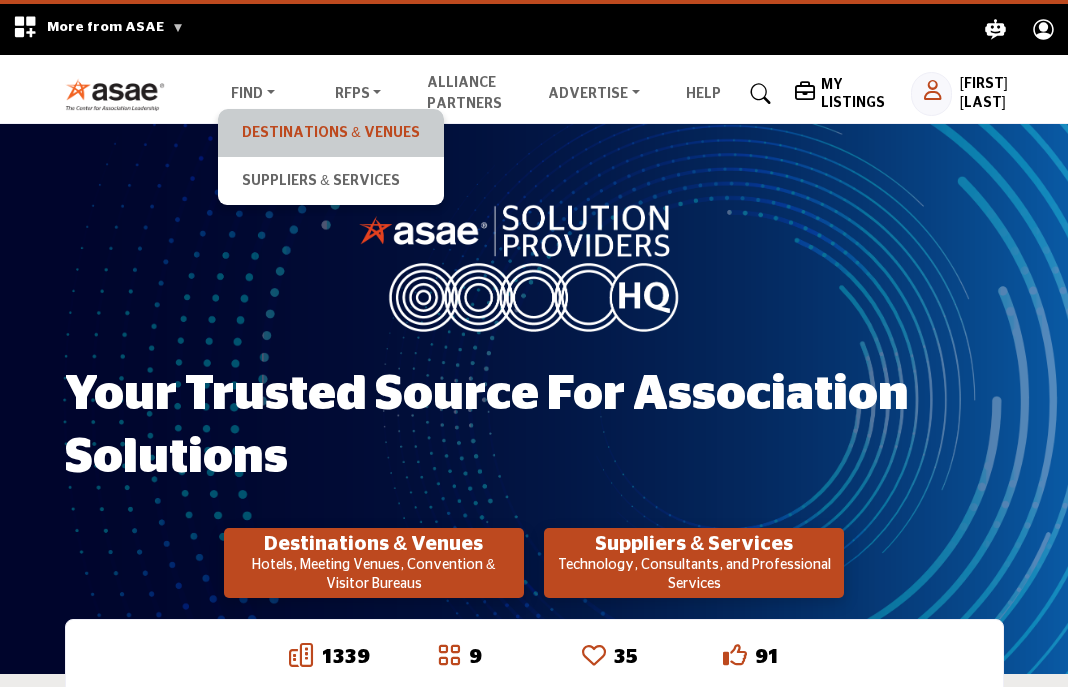 click on "Destinations & Venues" at bounding box center [330, 133] 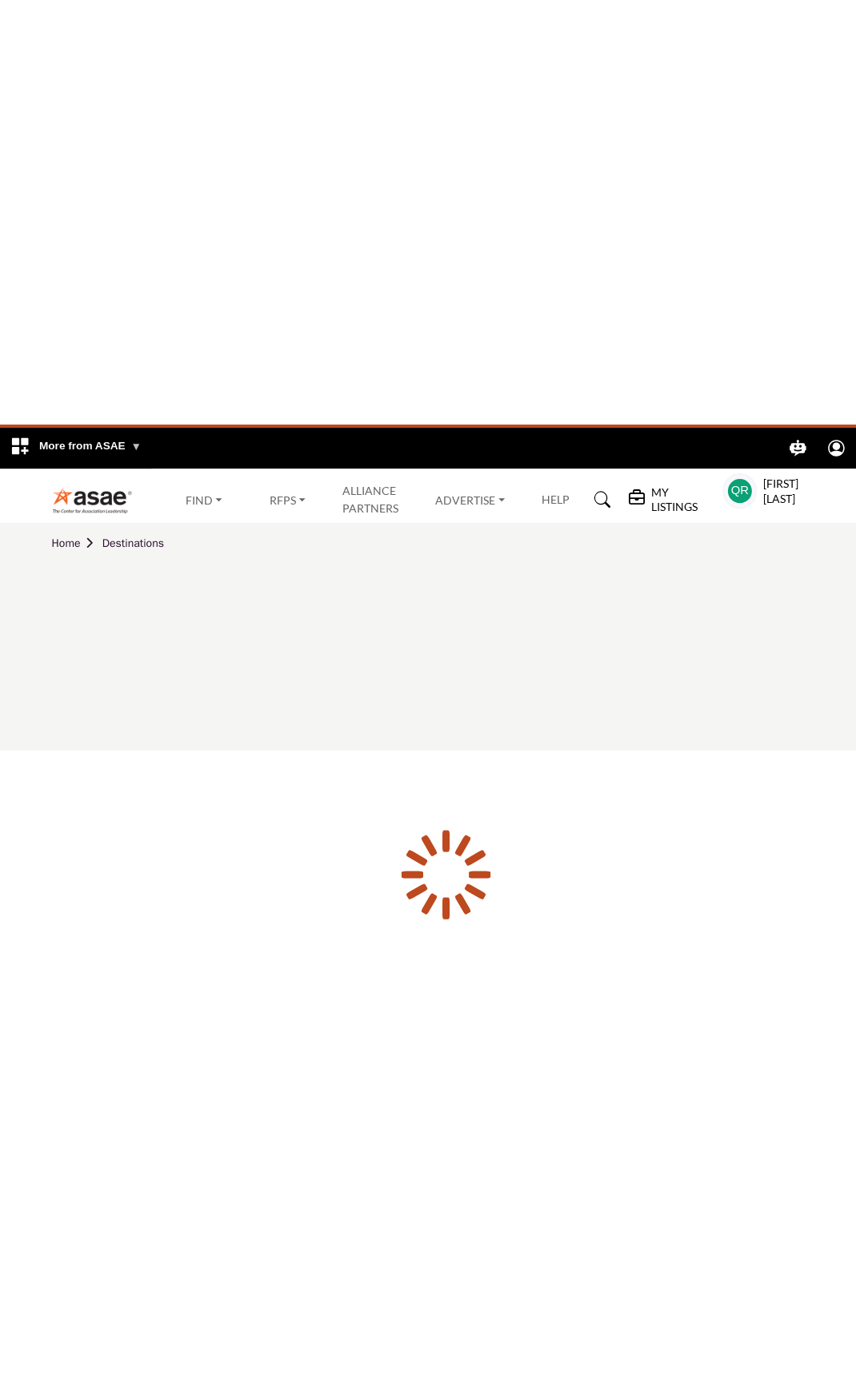 scroll, scrollTop: 0, scrollLeft: 0, axis: both 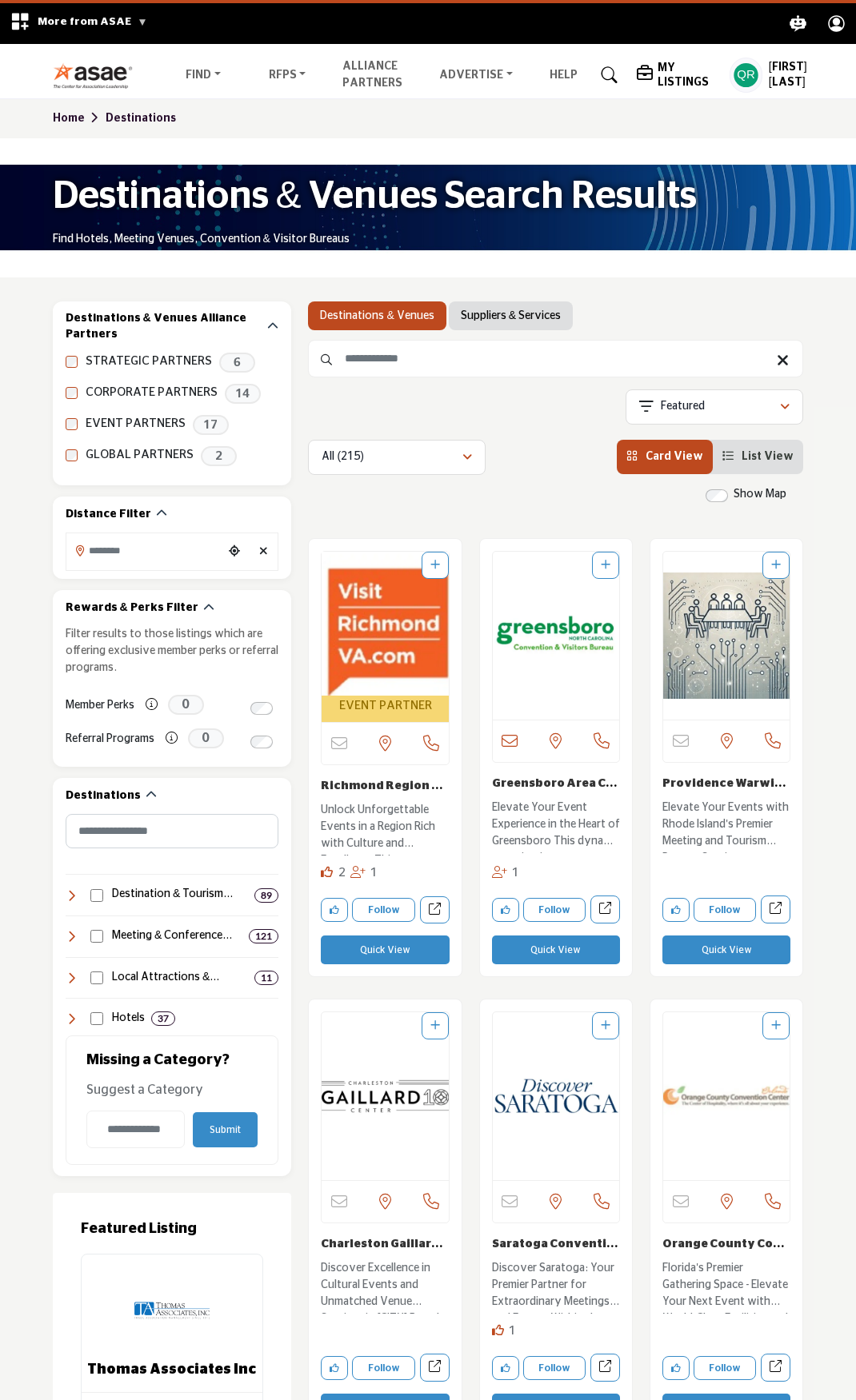 click on "Suppliers & Services" at bounding box center (510, 316) 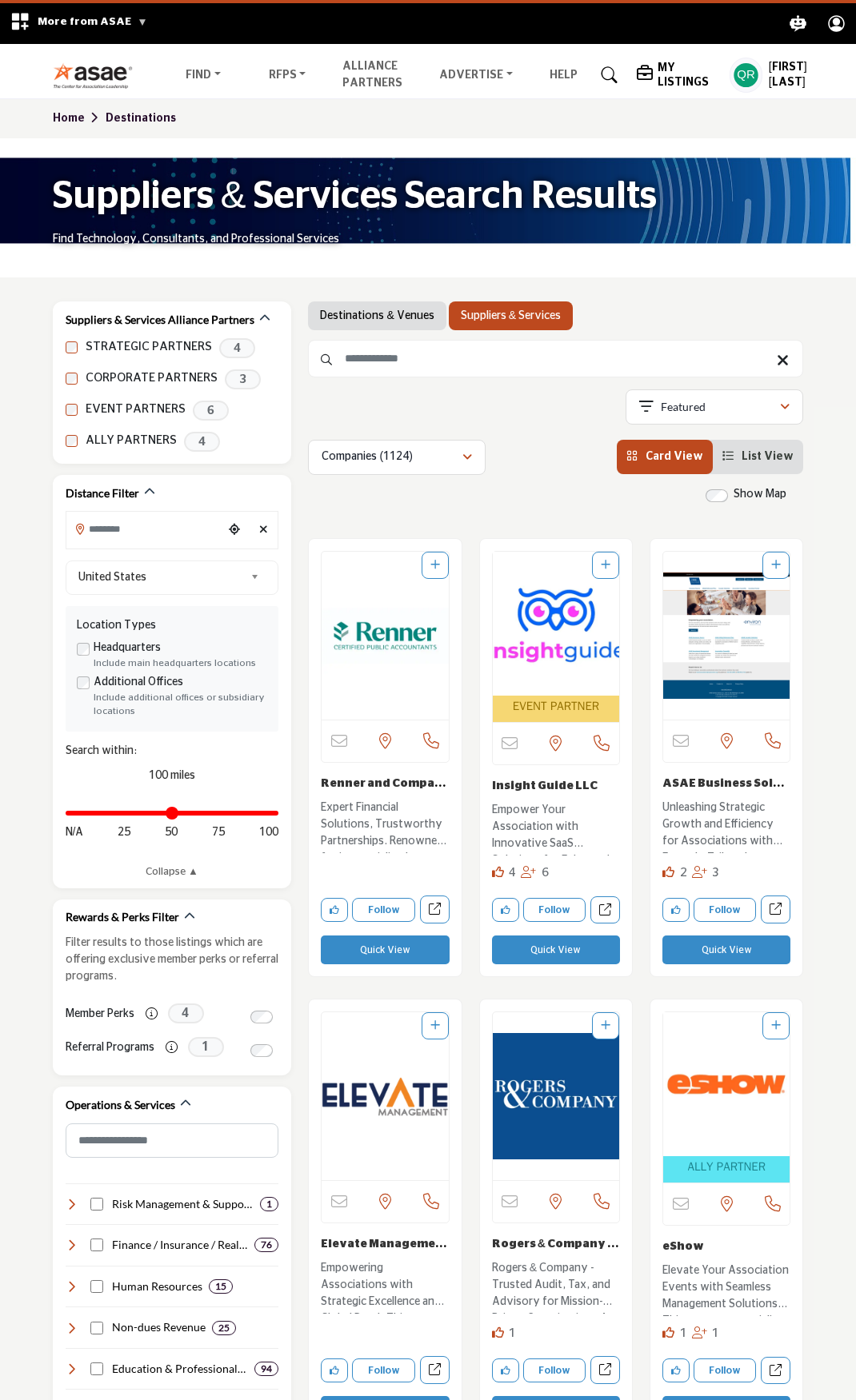 click on "Destinations & Venues" at bounding box center [377, 316] 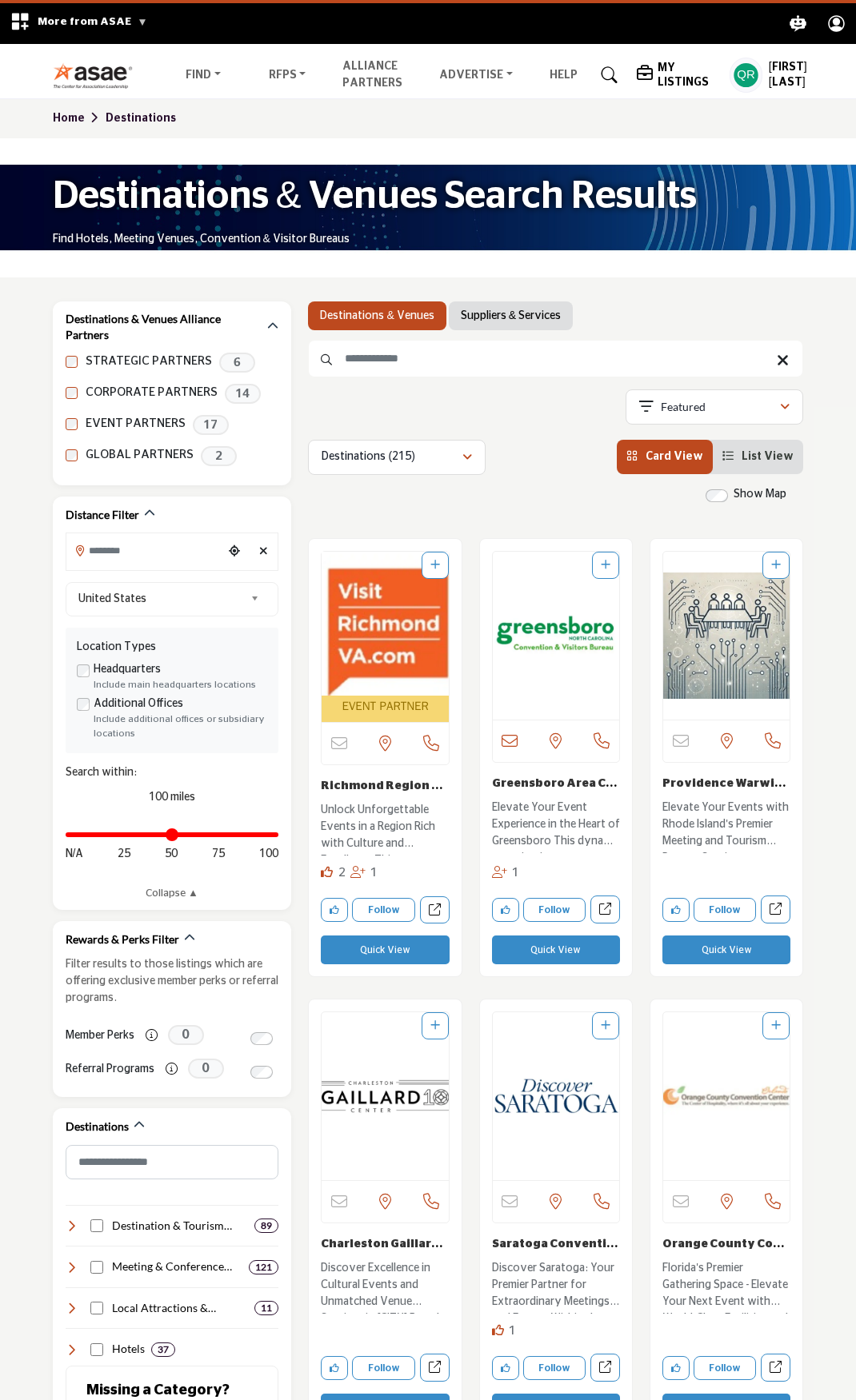 click at bounding box center (555, 358) 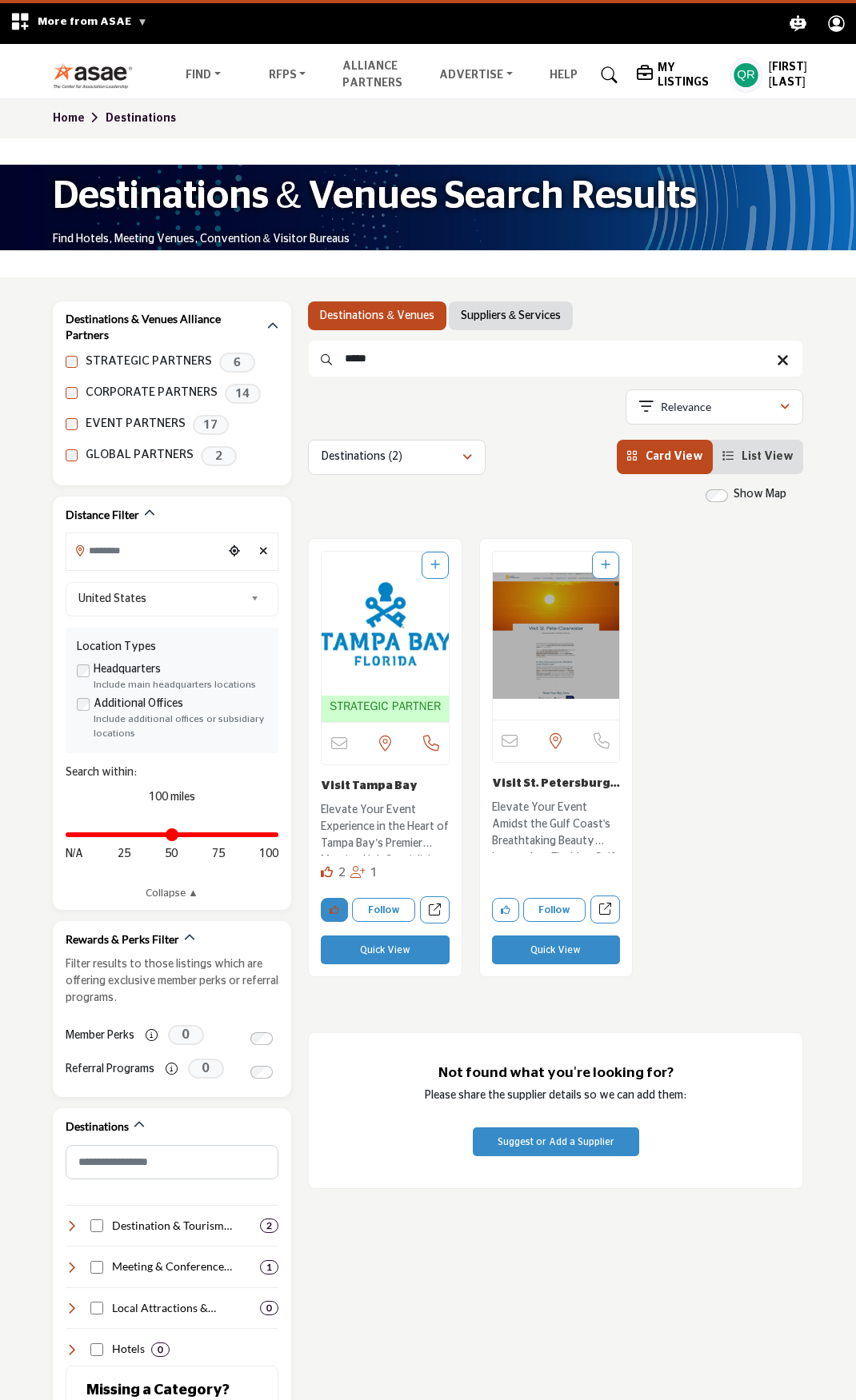 type on "*****" 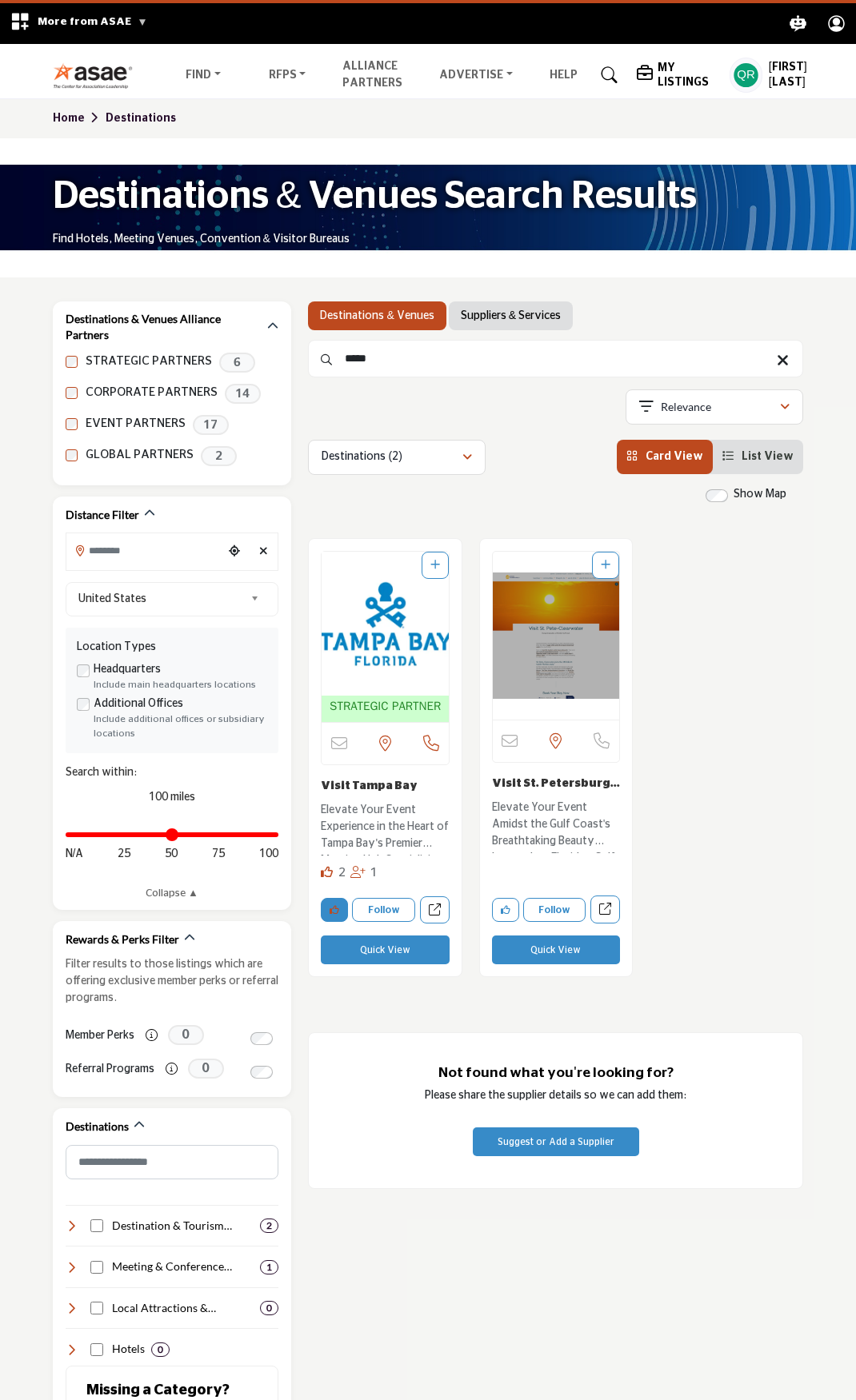 click at bounding box center (334, 910) 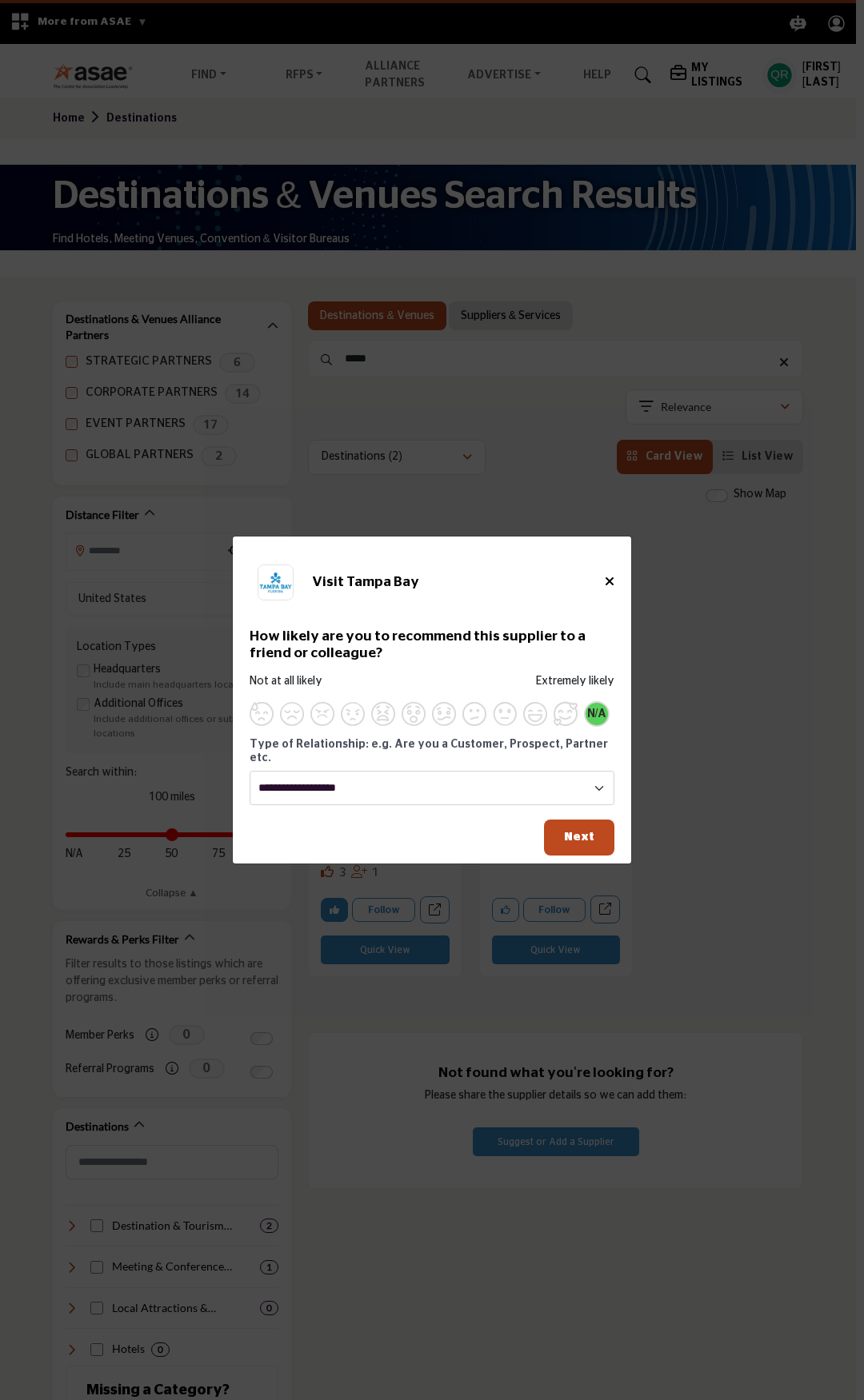 click on "N/A" at bounding box center (597, 714) 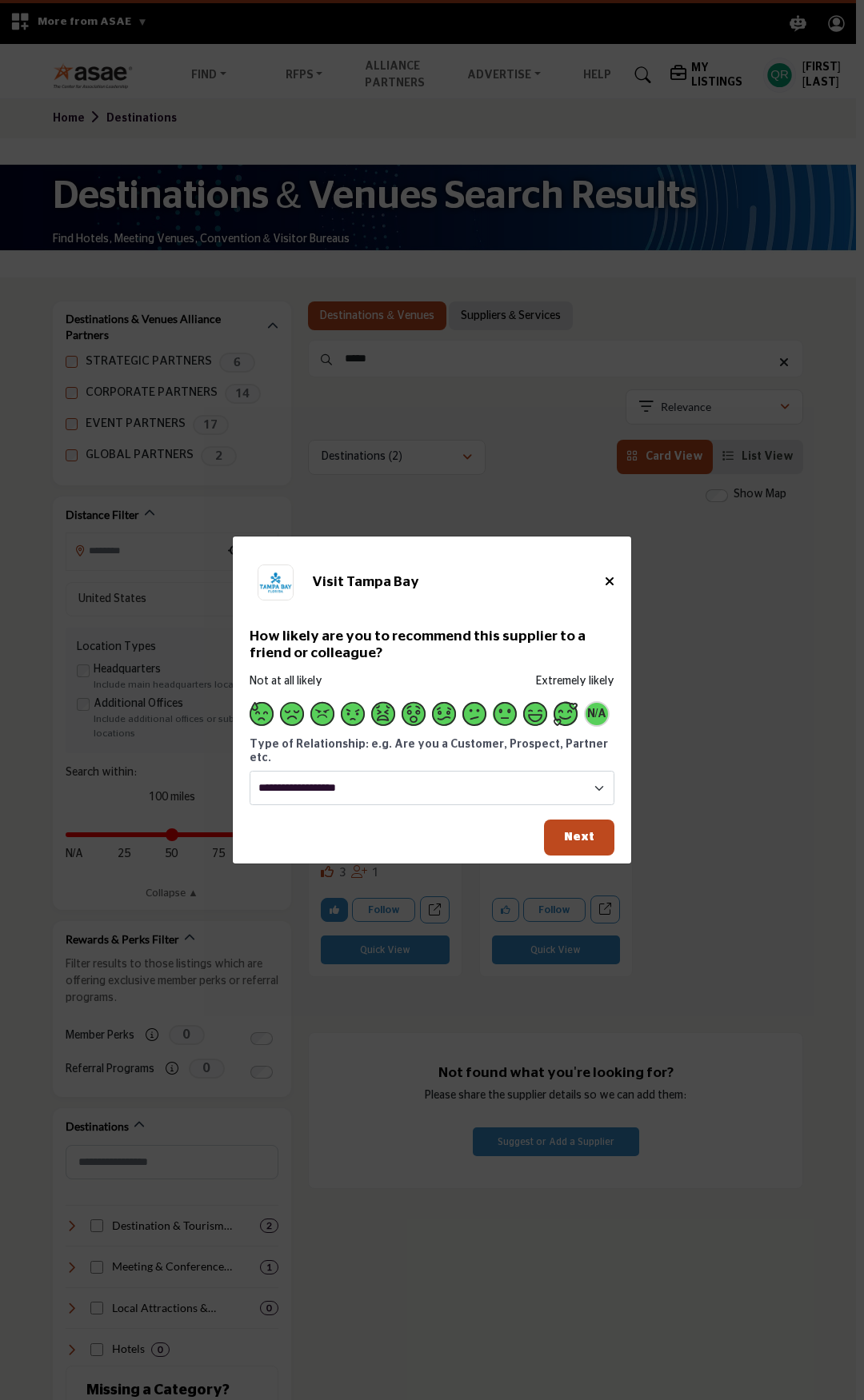 click at bounding box center (566, 714) 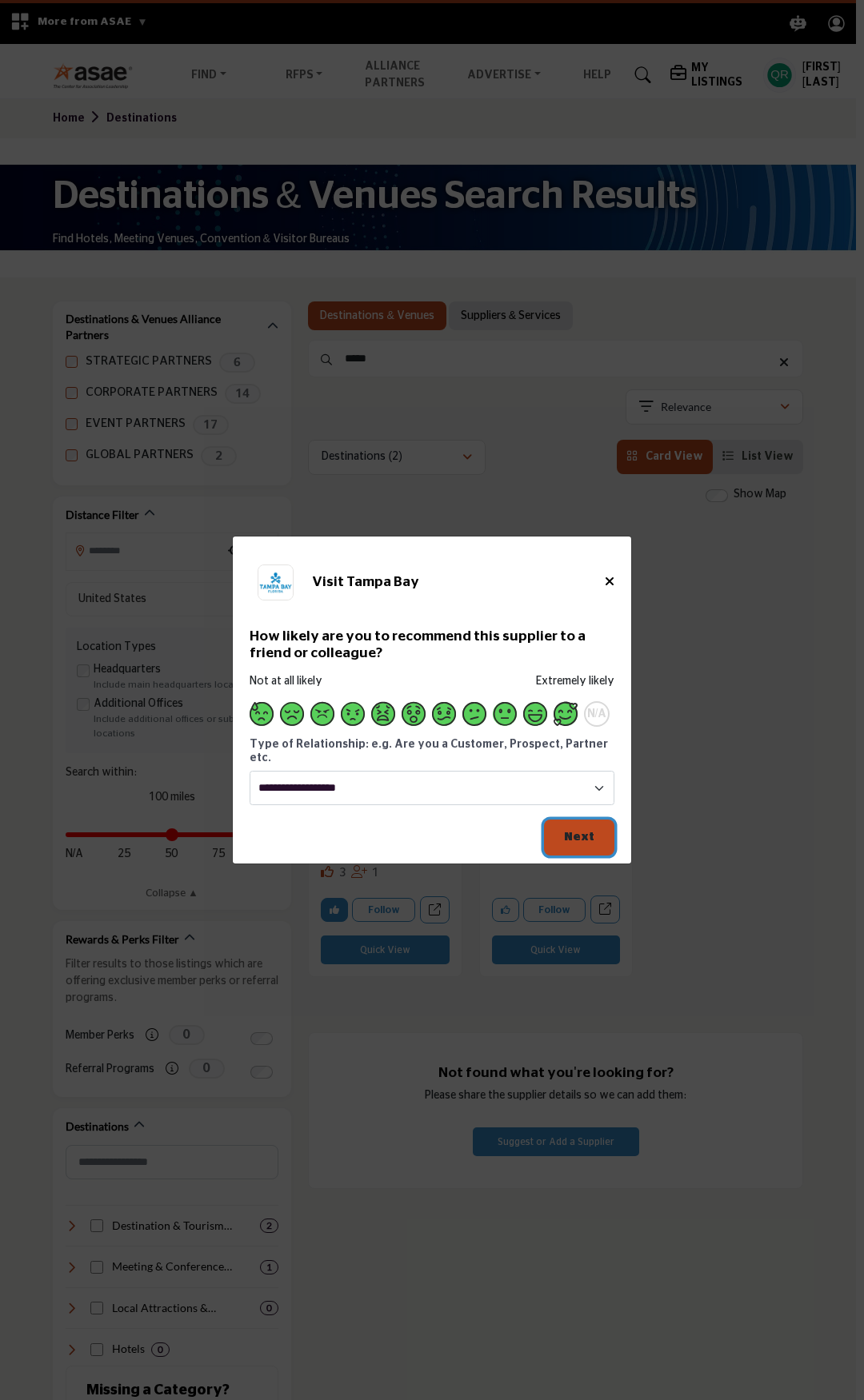 click on "Next" at bounding box center [579, 836] 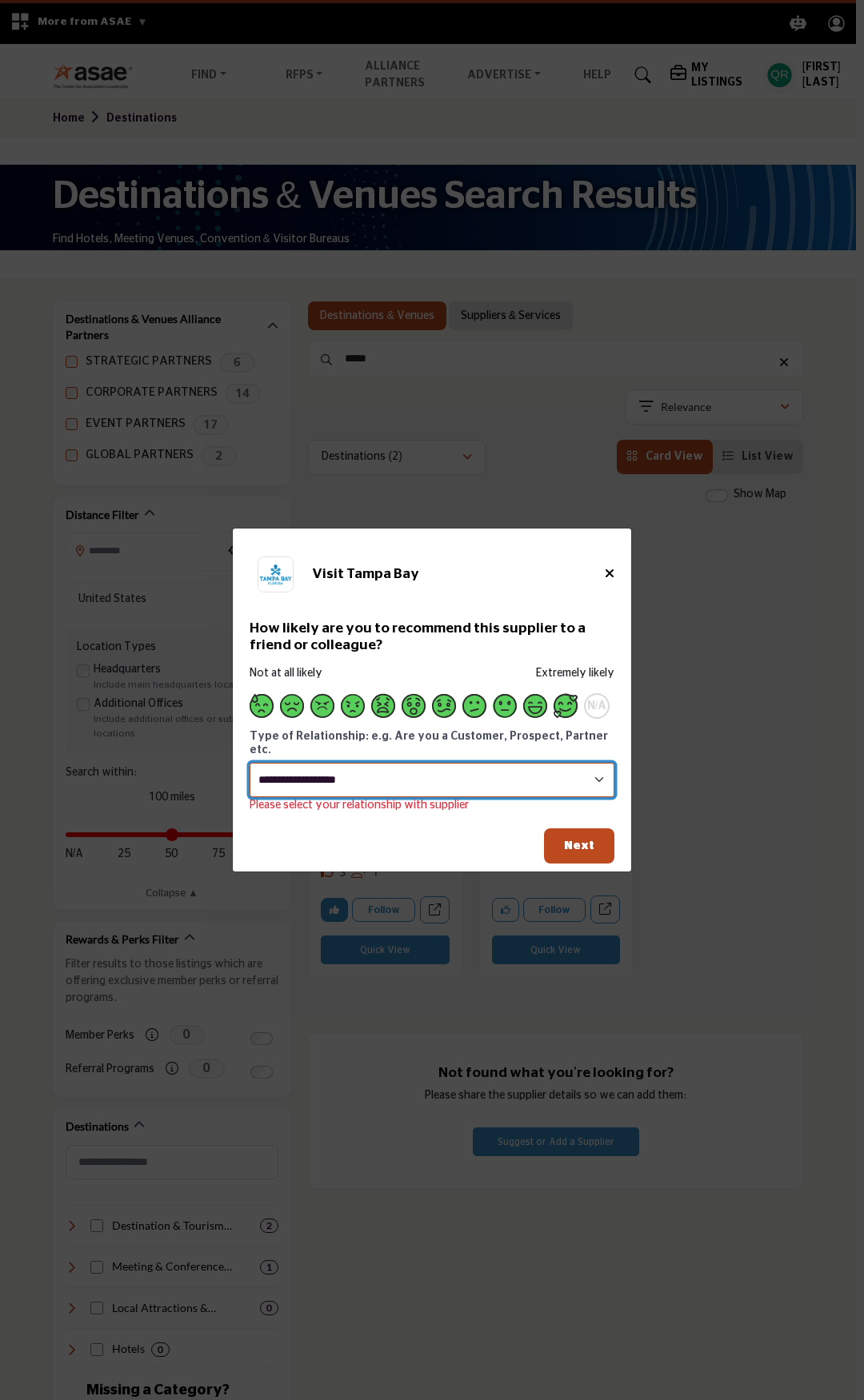 click on "**********" at bounding box center [432, 780] 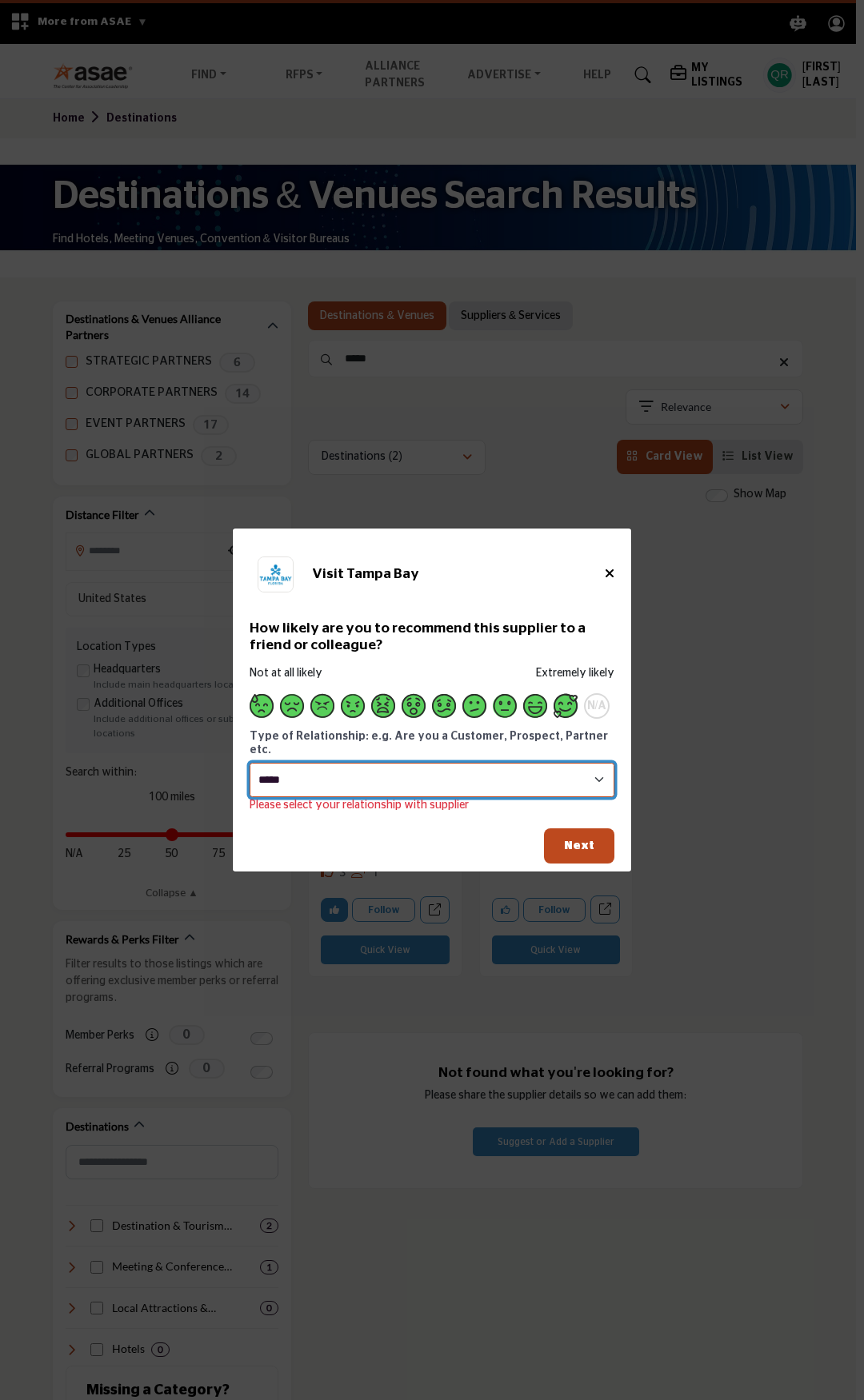 click on "**********" at bounding box center [432, 780] 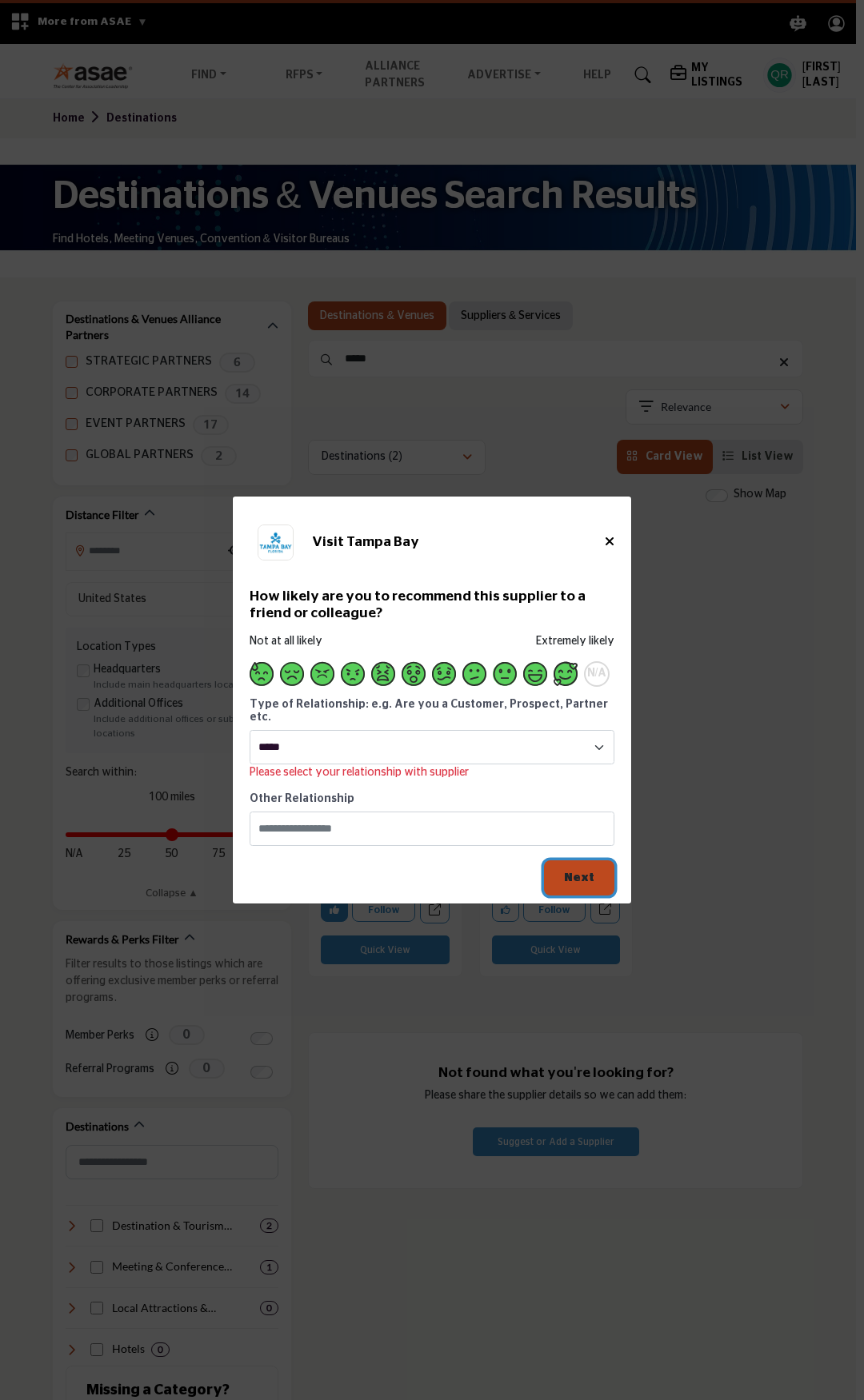 click on "Next" at bounding box center [579, 877] 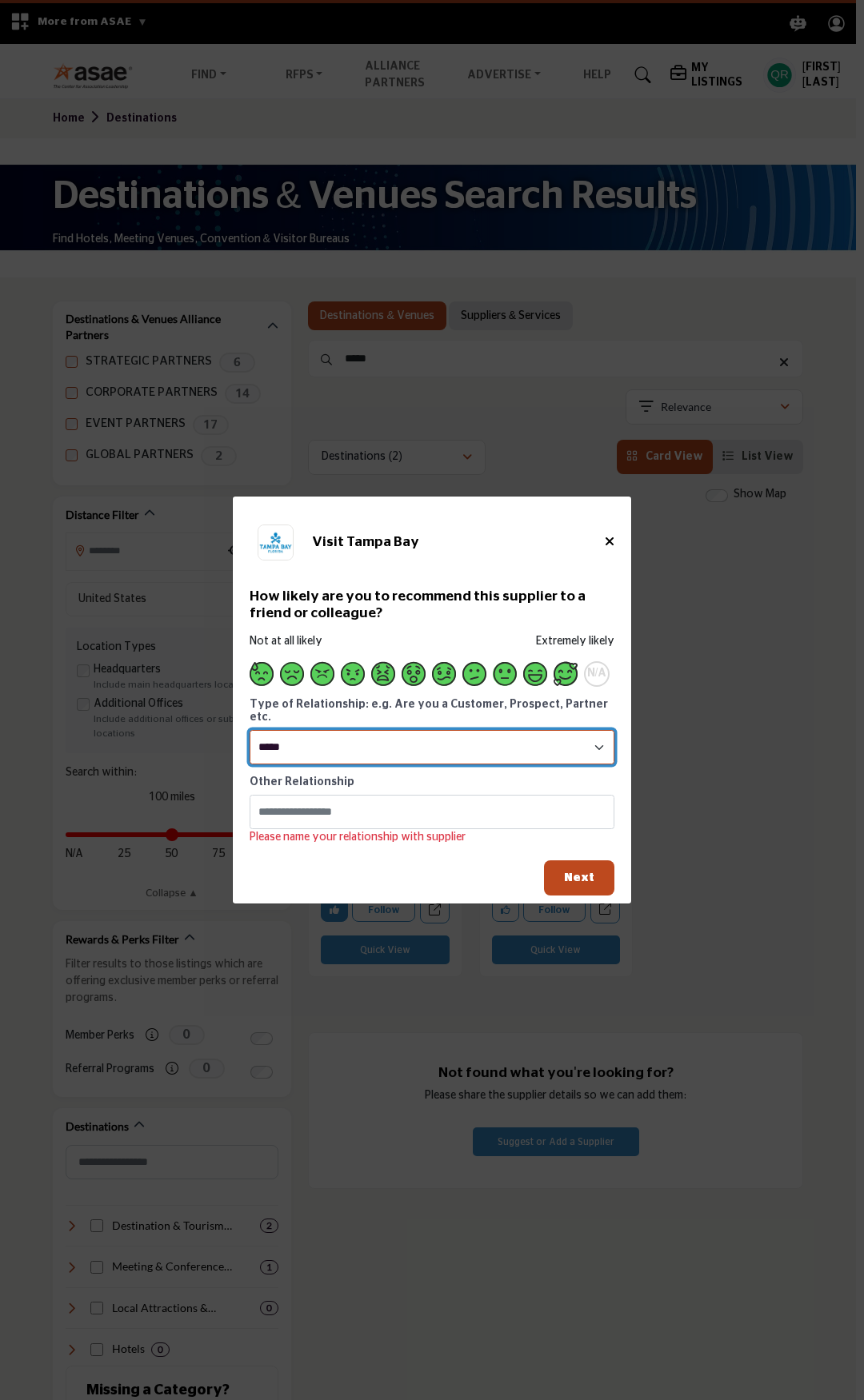 click on "**********" at bounding box center [432, 747] 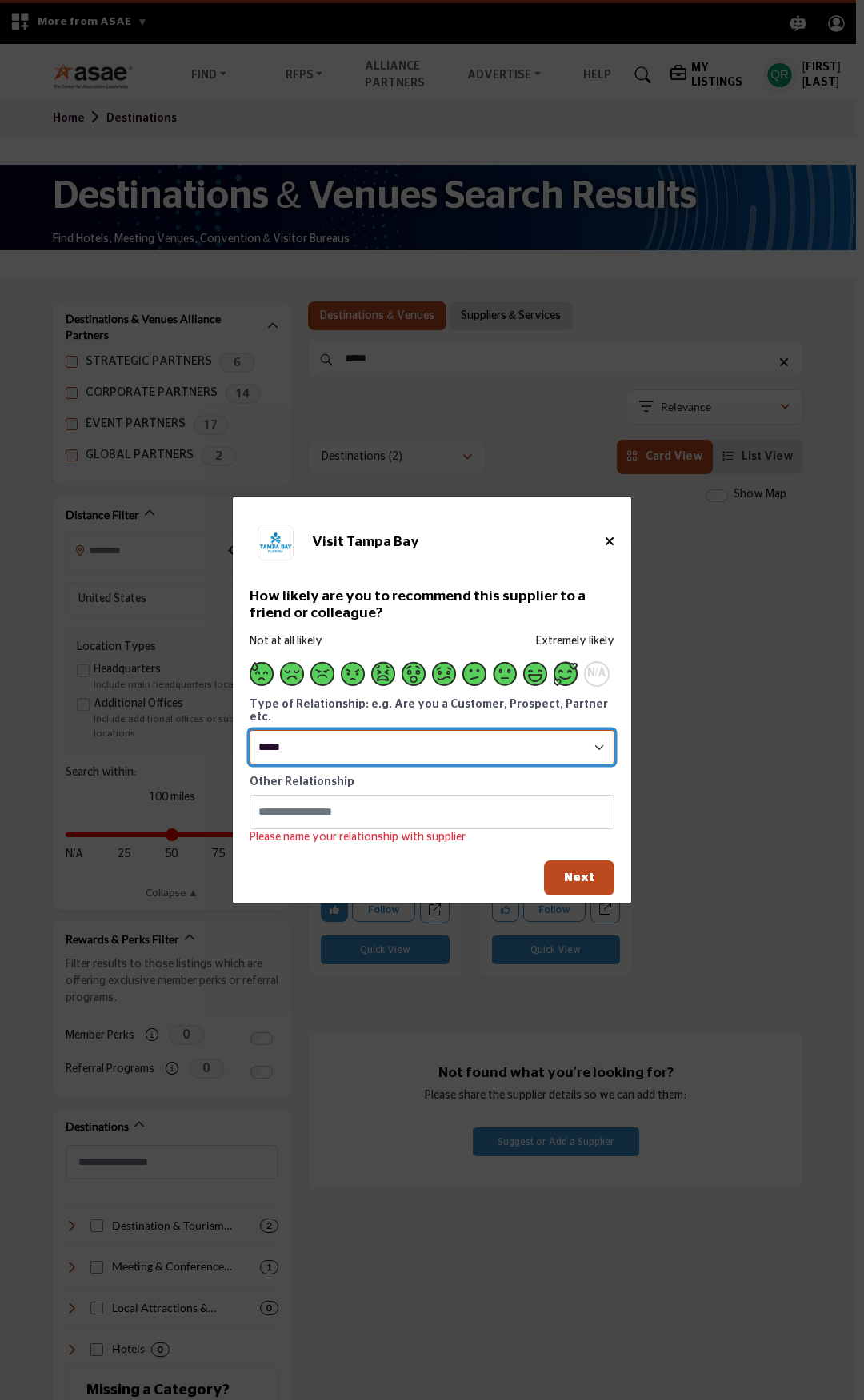 select on "**********" 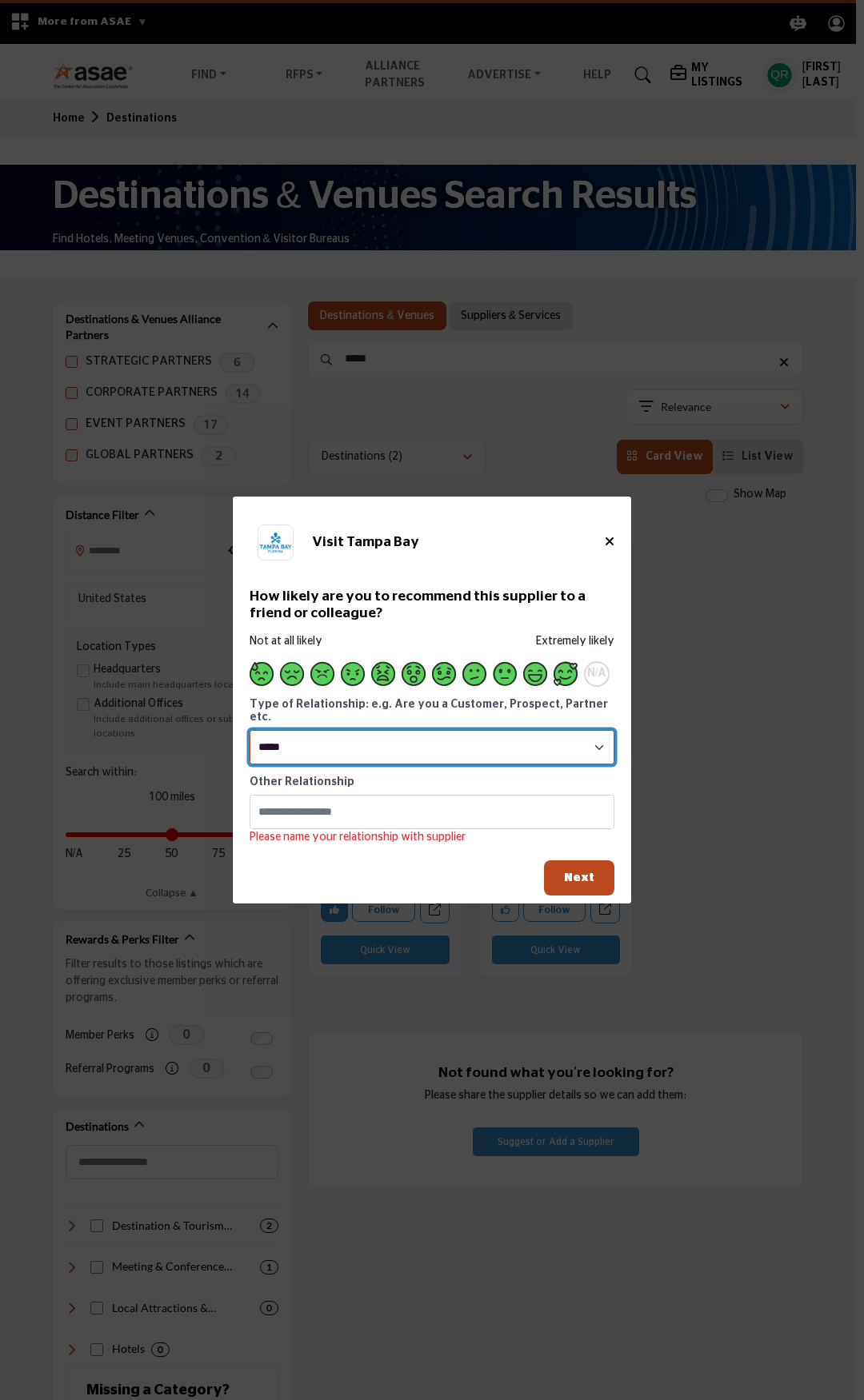 click on "**********" at bounding box center [432, 747] 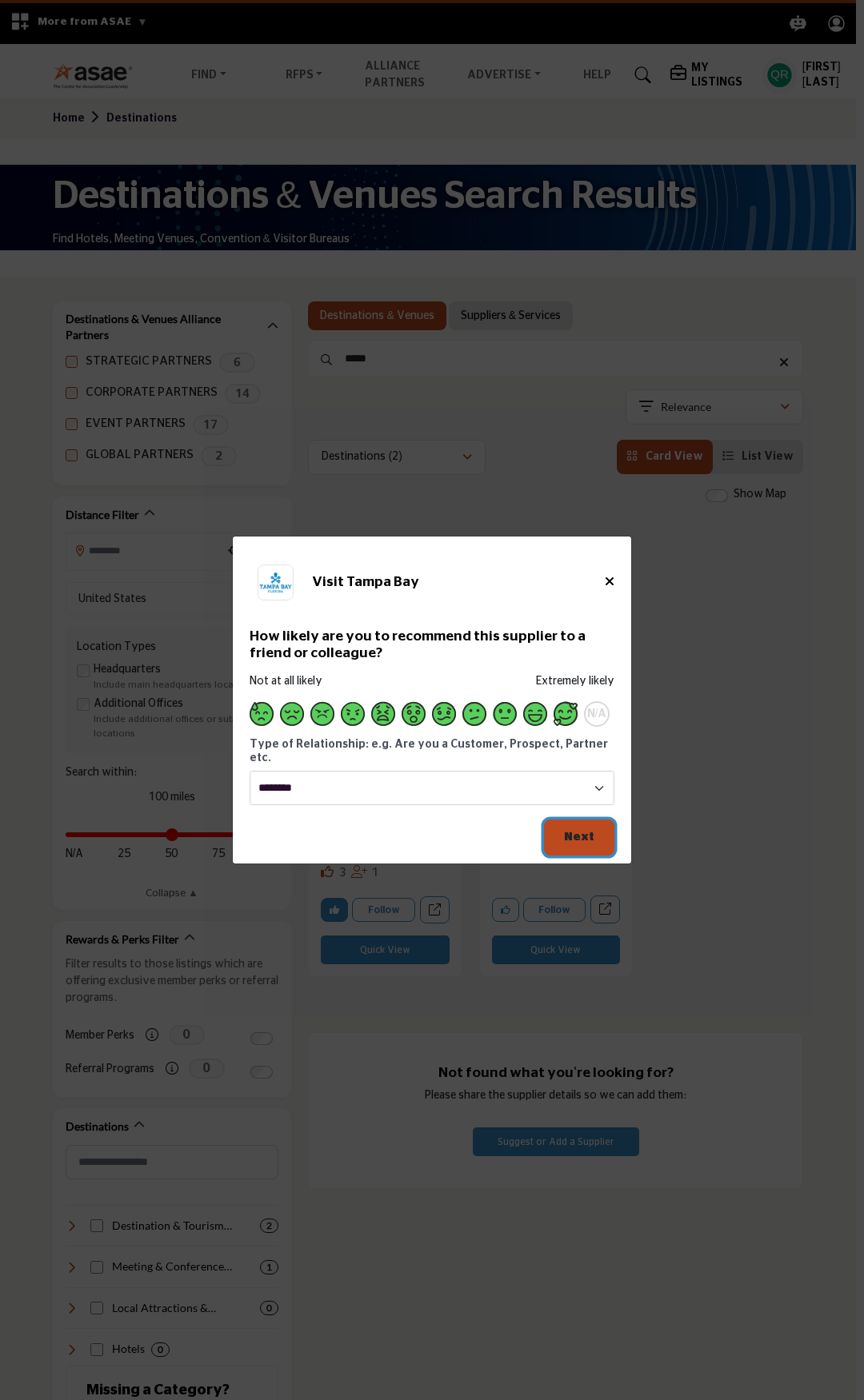 click on "Next" at bounding box center (579, 836) 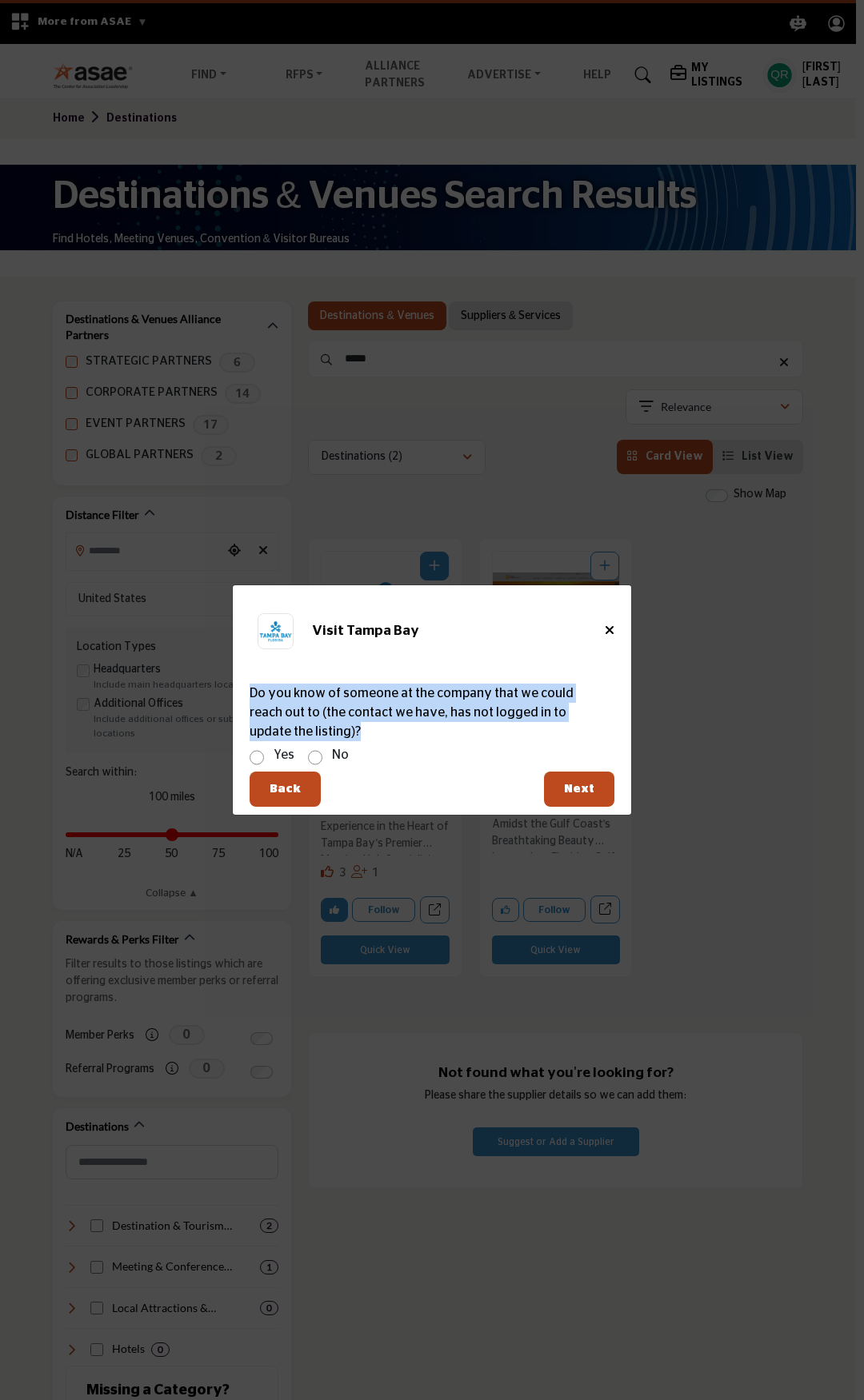 drag, startPoint x: 294, startPoint y: 732, endPoint x: 249, endPoint y: 696, distance: 57.62812 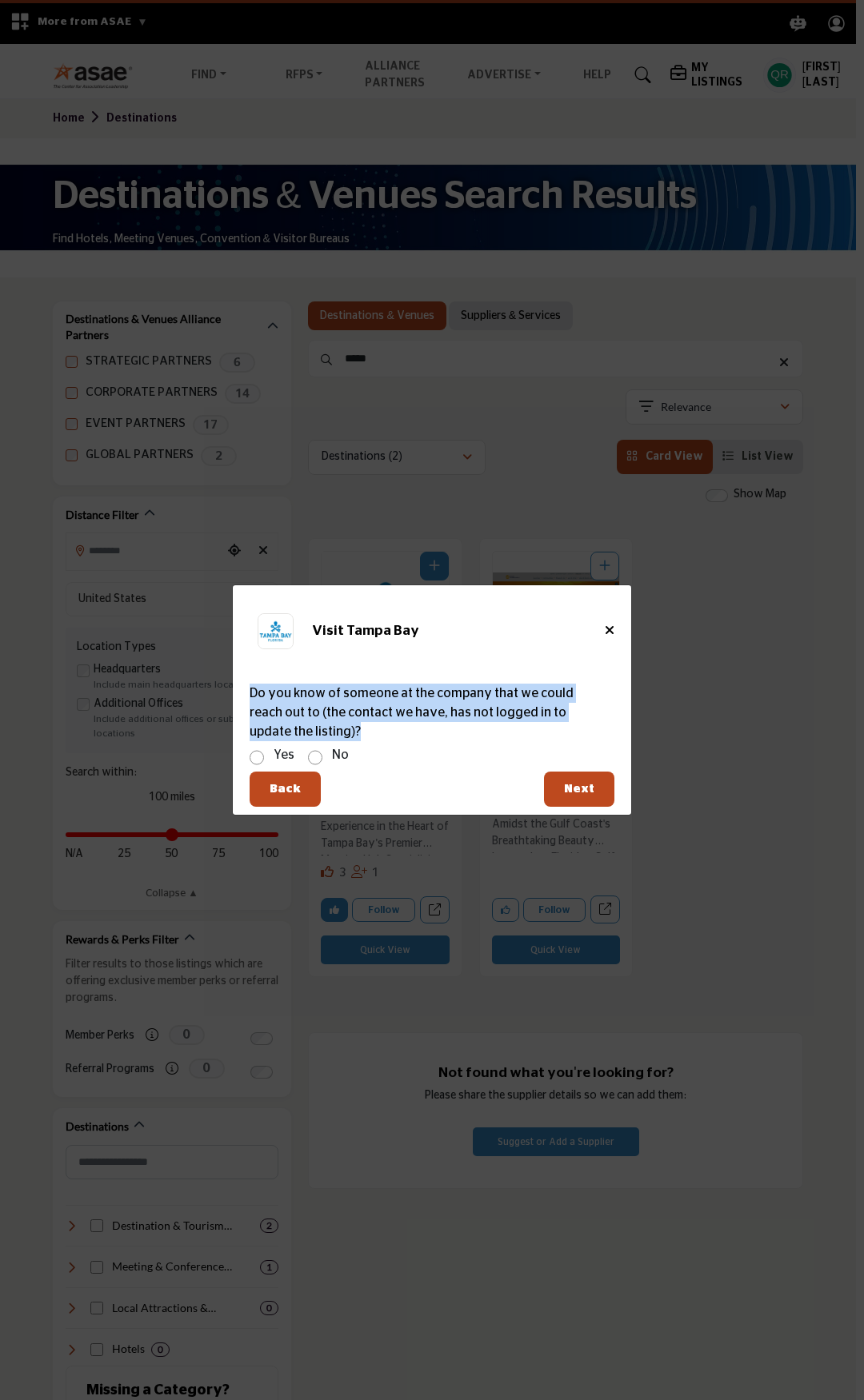 click on "Visit Tampa Bay
How likely are you to recommend this supplier to a friend or colleague?
N/A ********" at bounding box center (432, 685) 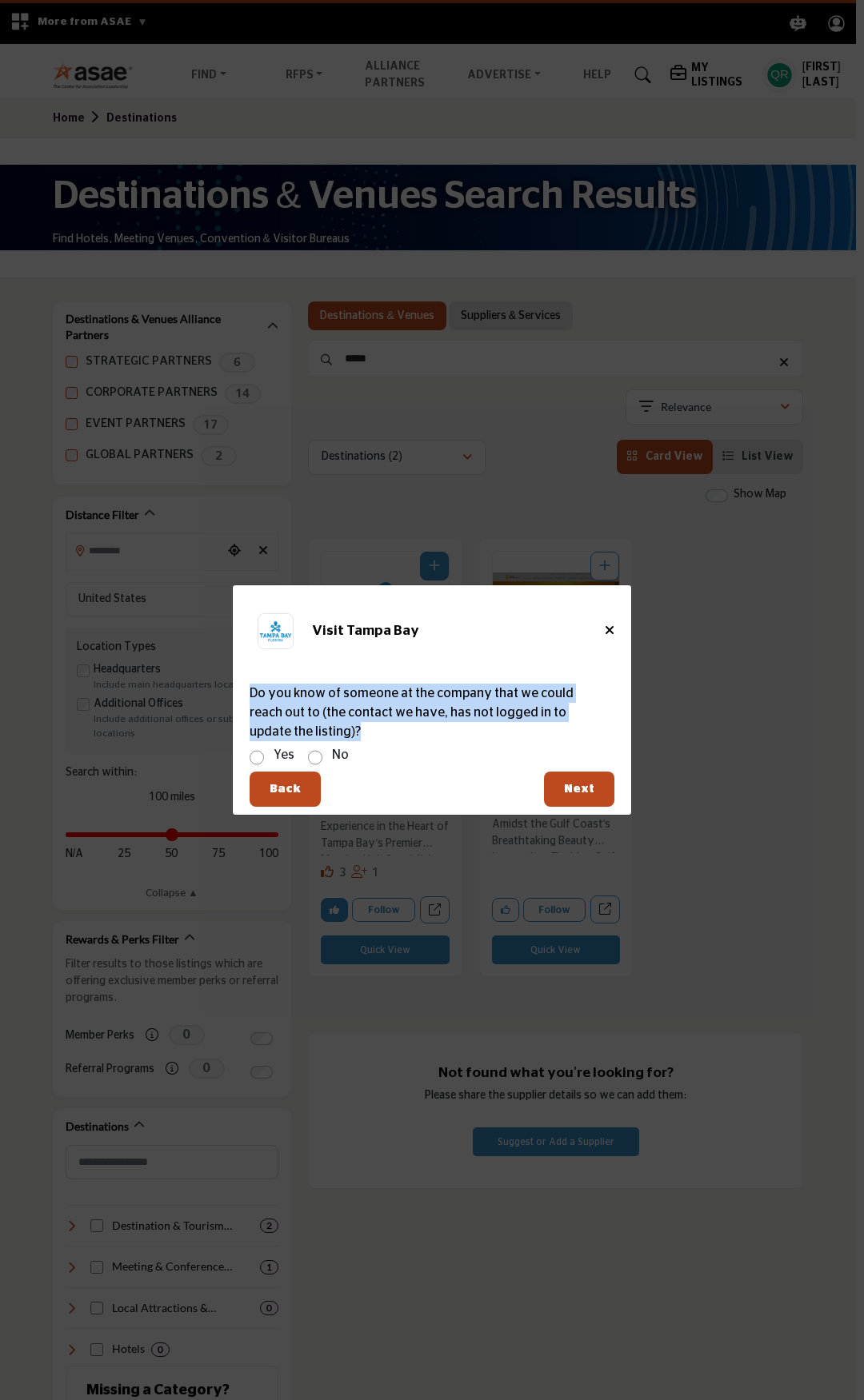 copy on "Do you know of someone at the company that we could reach out to (the contact we have, has not logged in to update the listing)?" 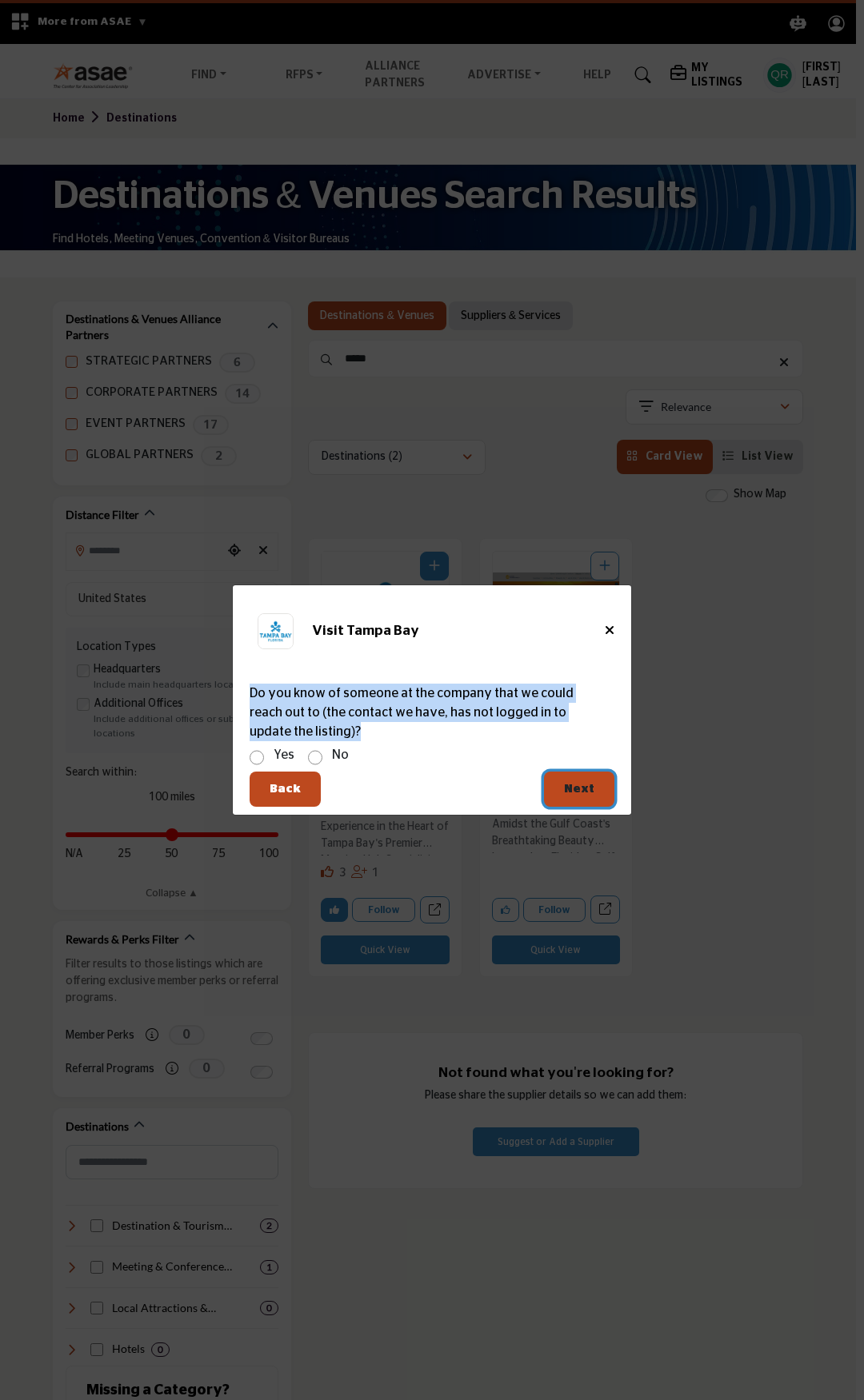 click on "Next" at bounding box center [579, 788] 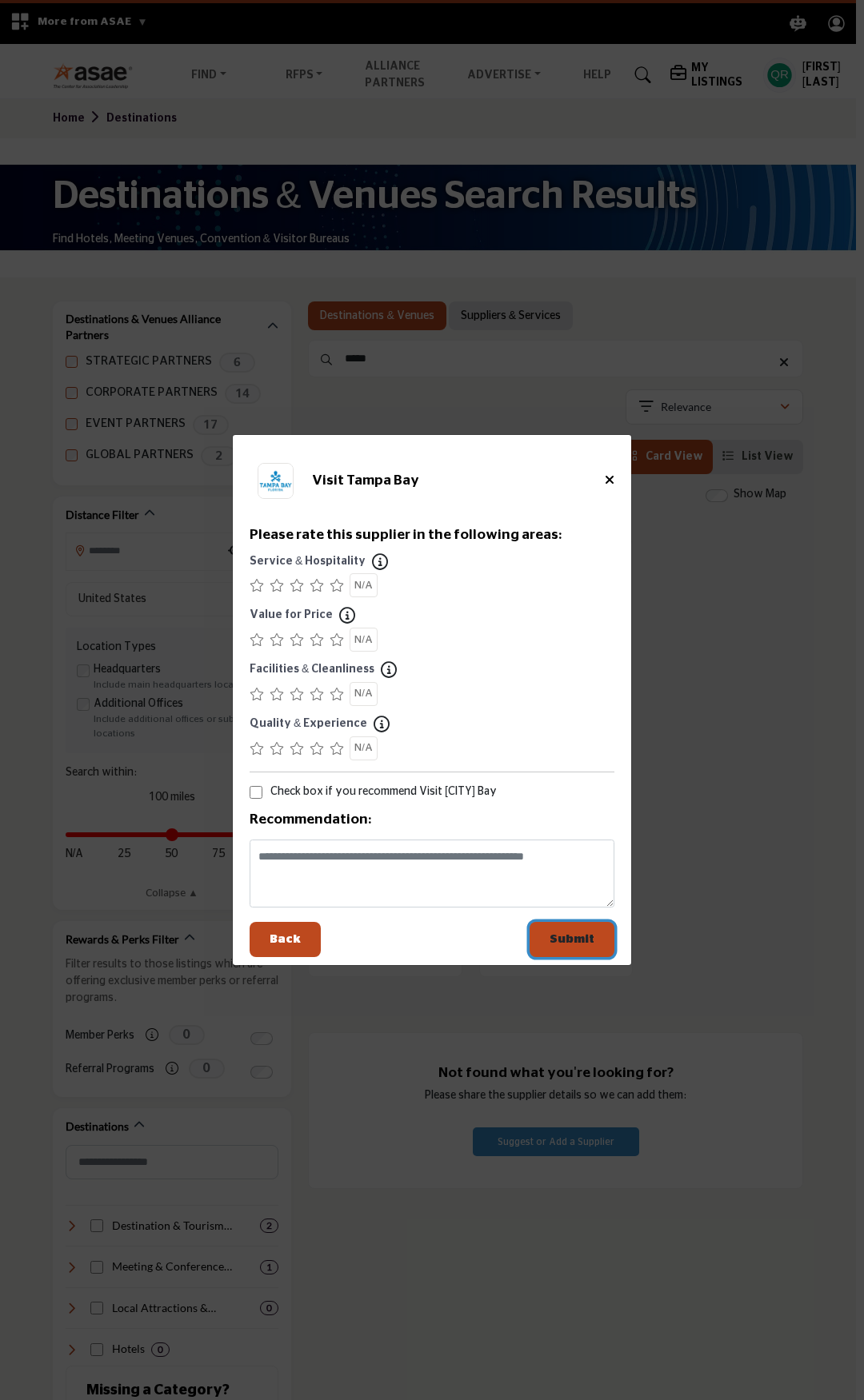click on "Submit" at bounding box center (572, 939) 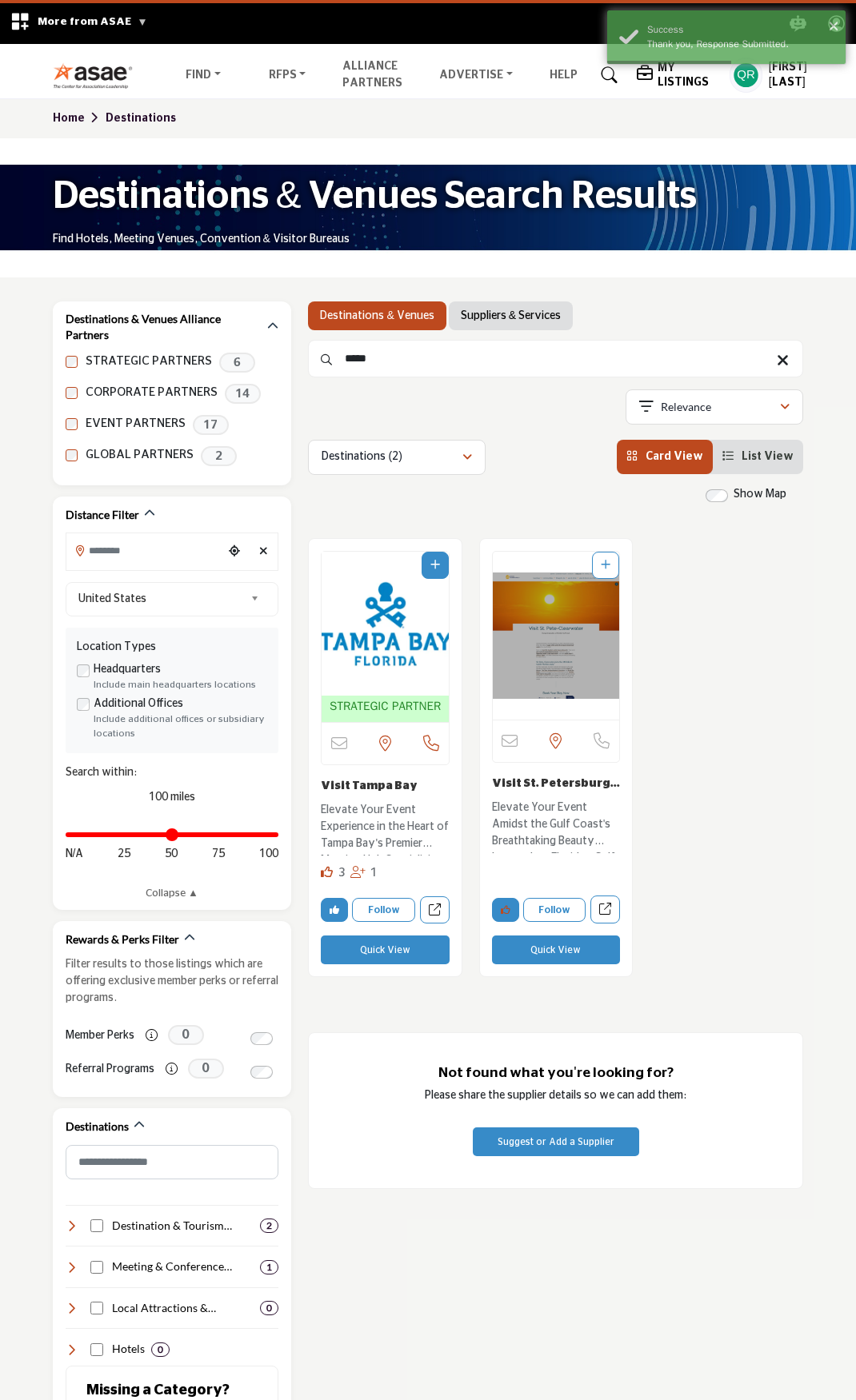 click at bounding box center [506, 910] 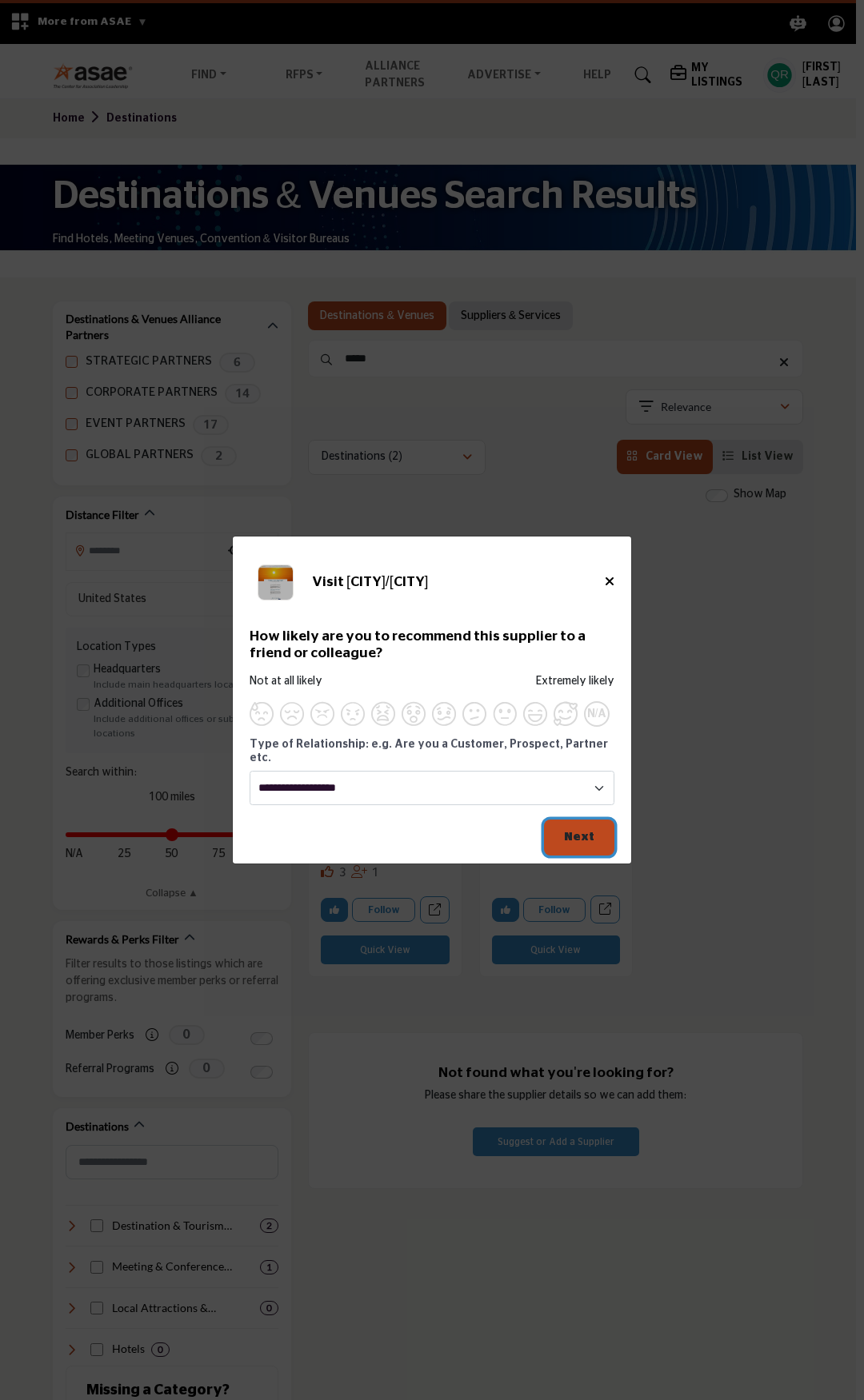 click on "Next" at bounding box center (579, 836) 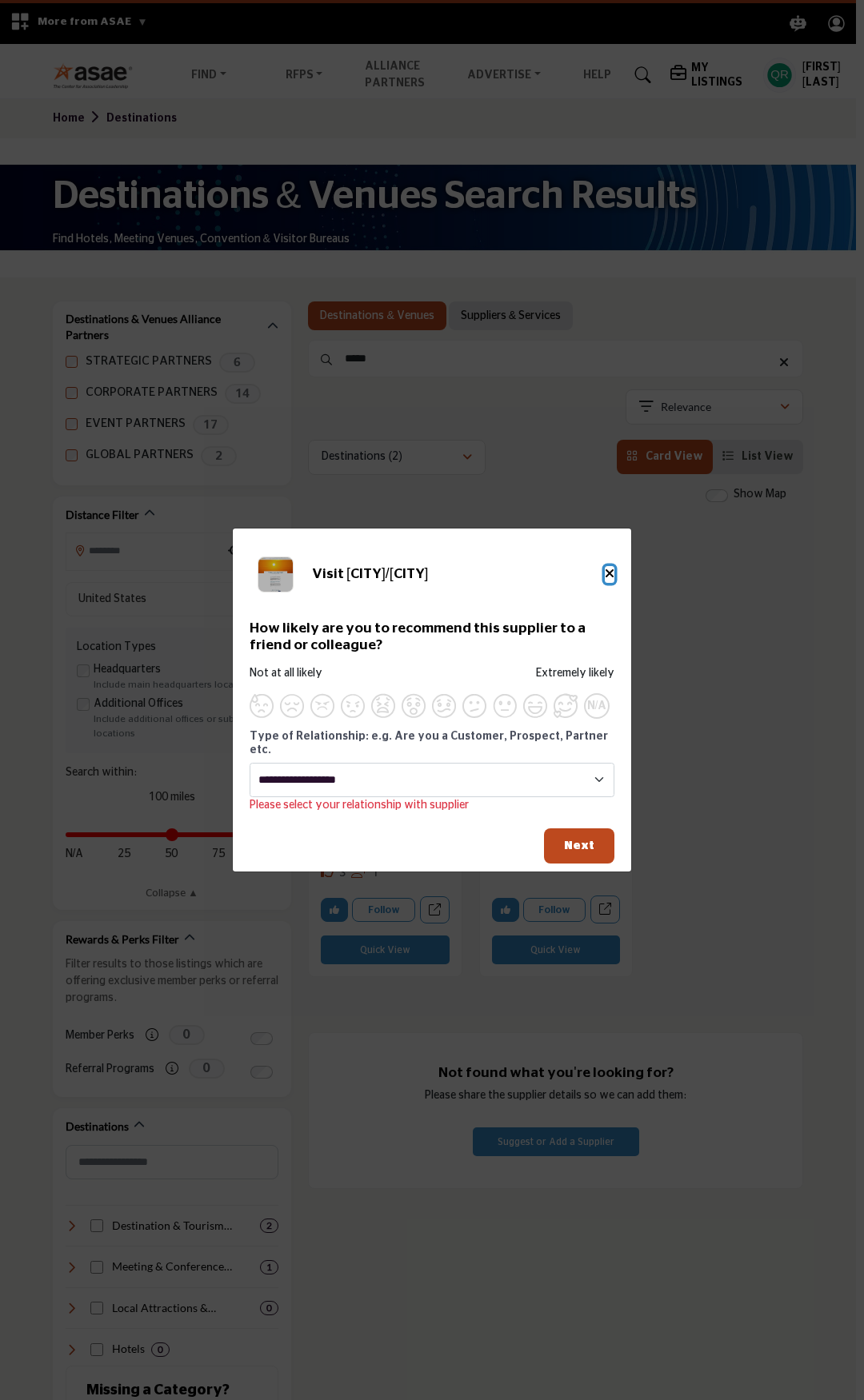 click at bounding box center (610, 573) 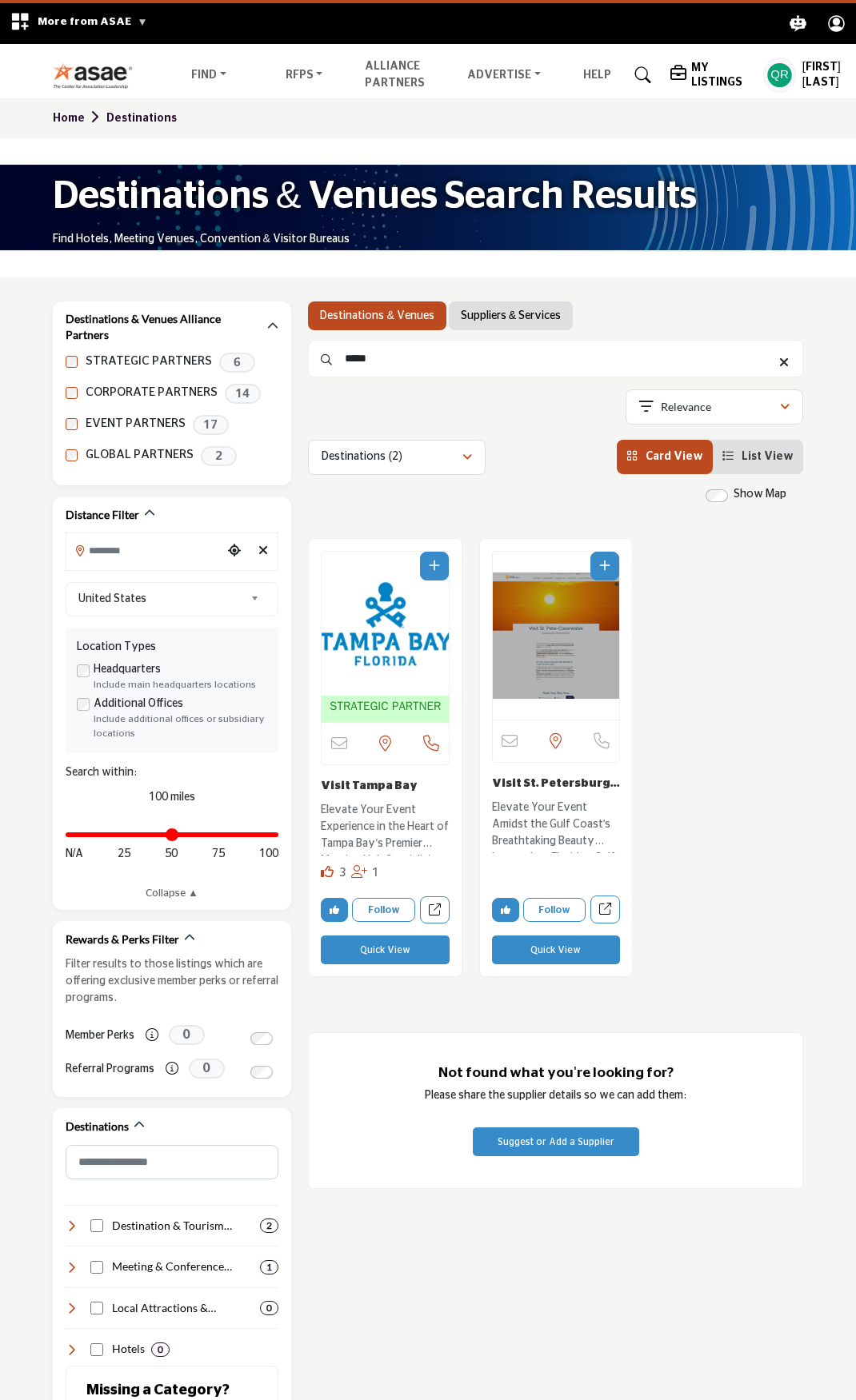 click on "Quick View" at bounding box center (556, 950) 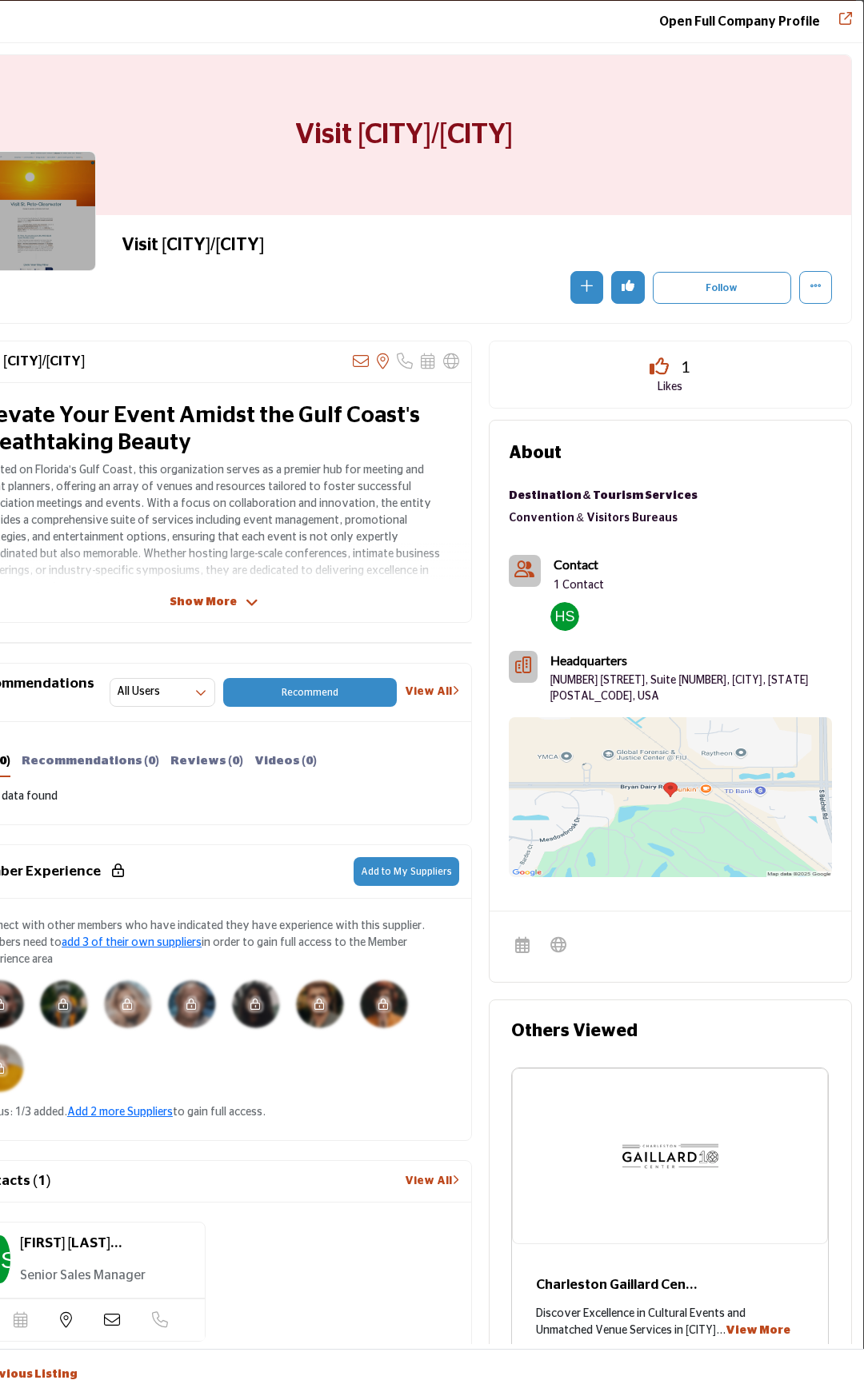 click on "Likes" at bounding box center (670, 388) 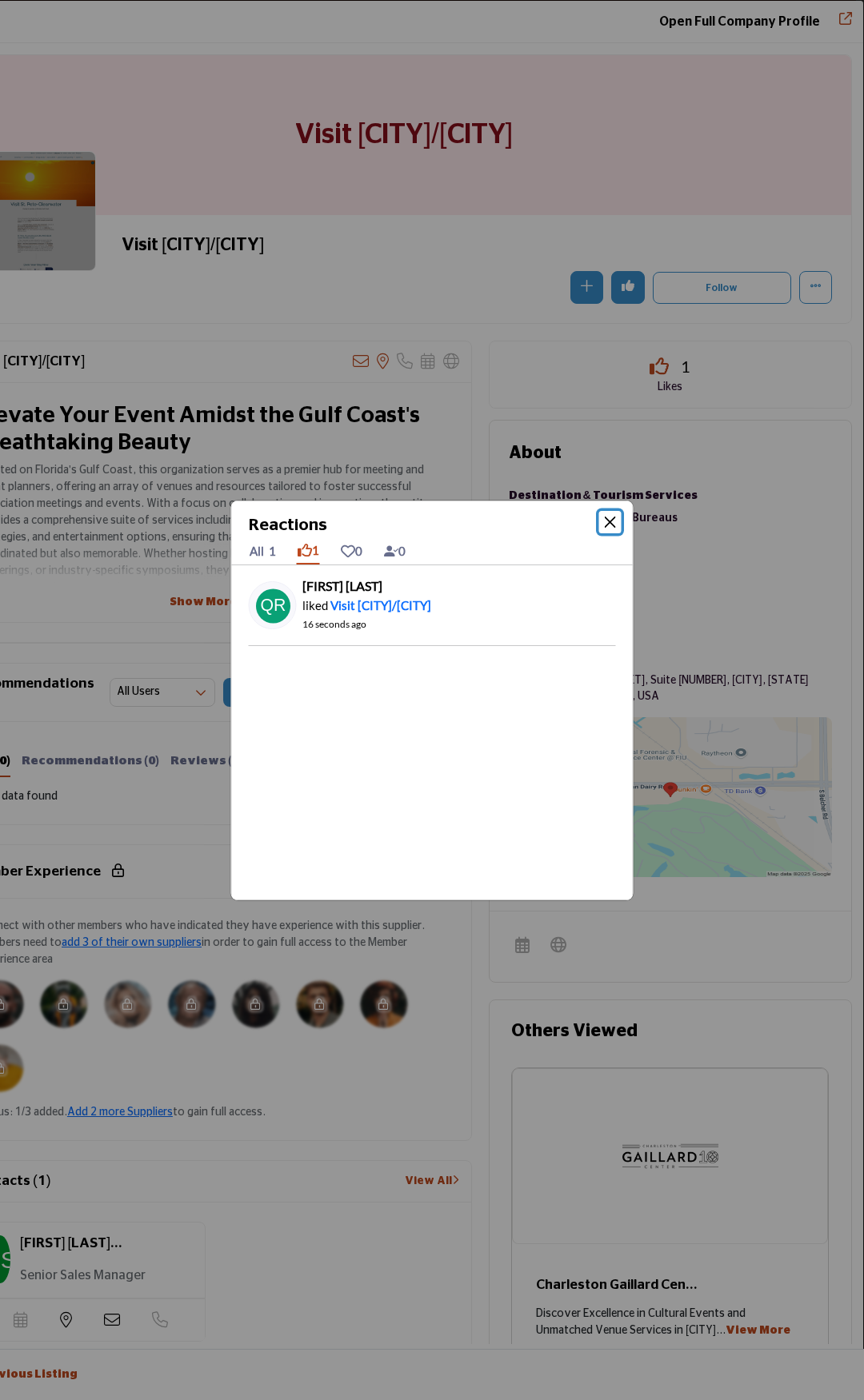 click at bounding box center (610, 522) 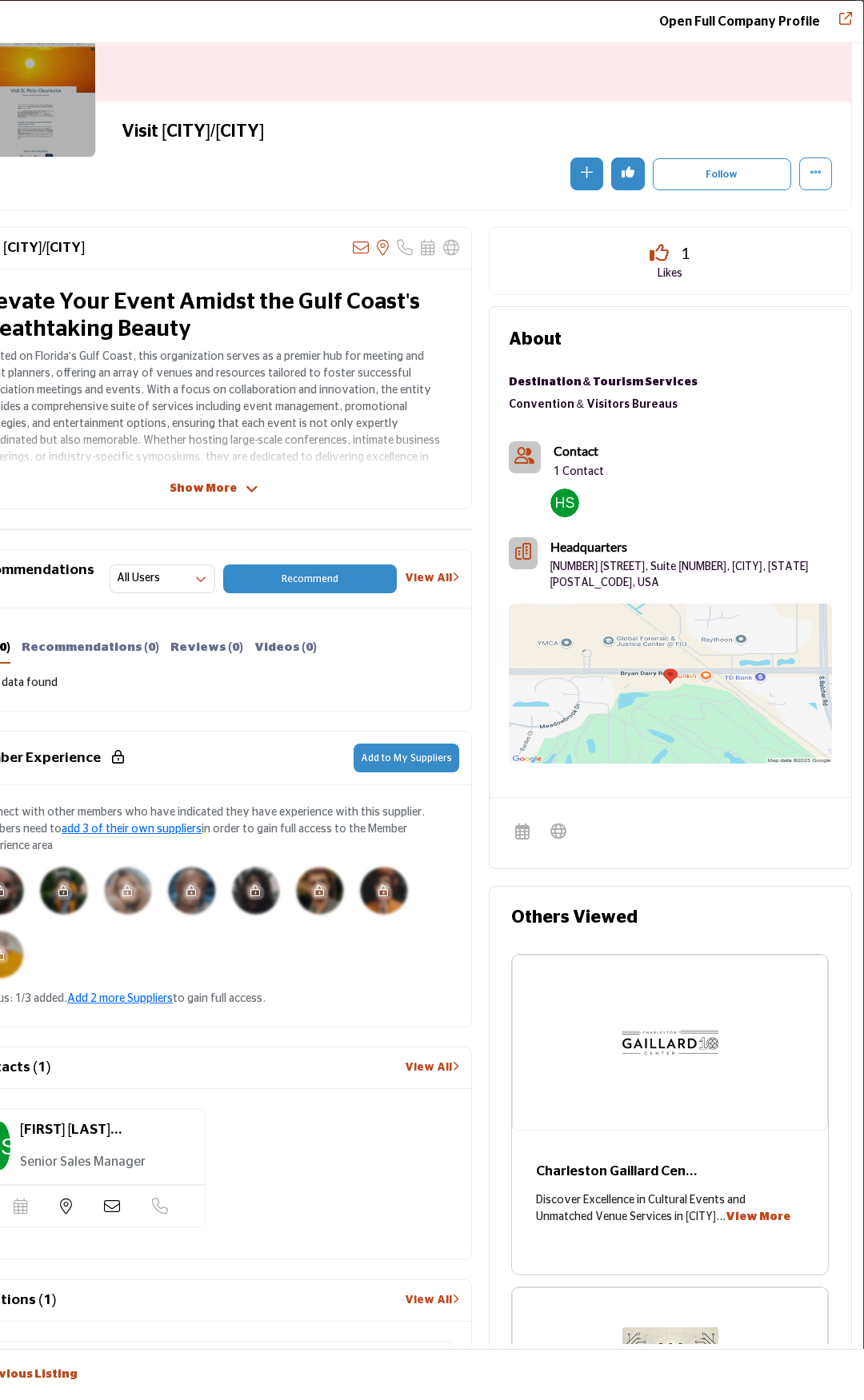 scroll, scrollTop: 0, scrollLeft: 0, axis: both 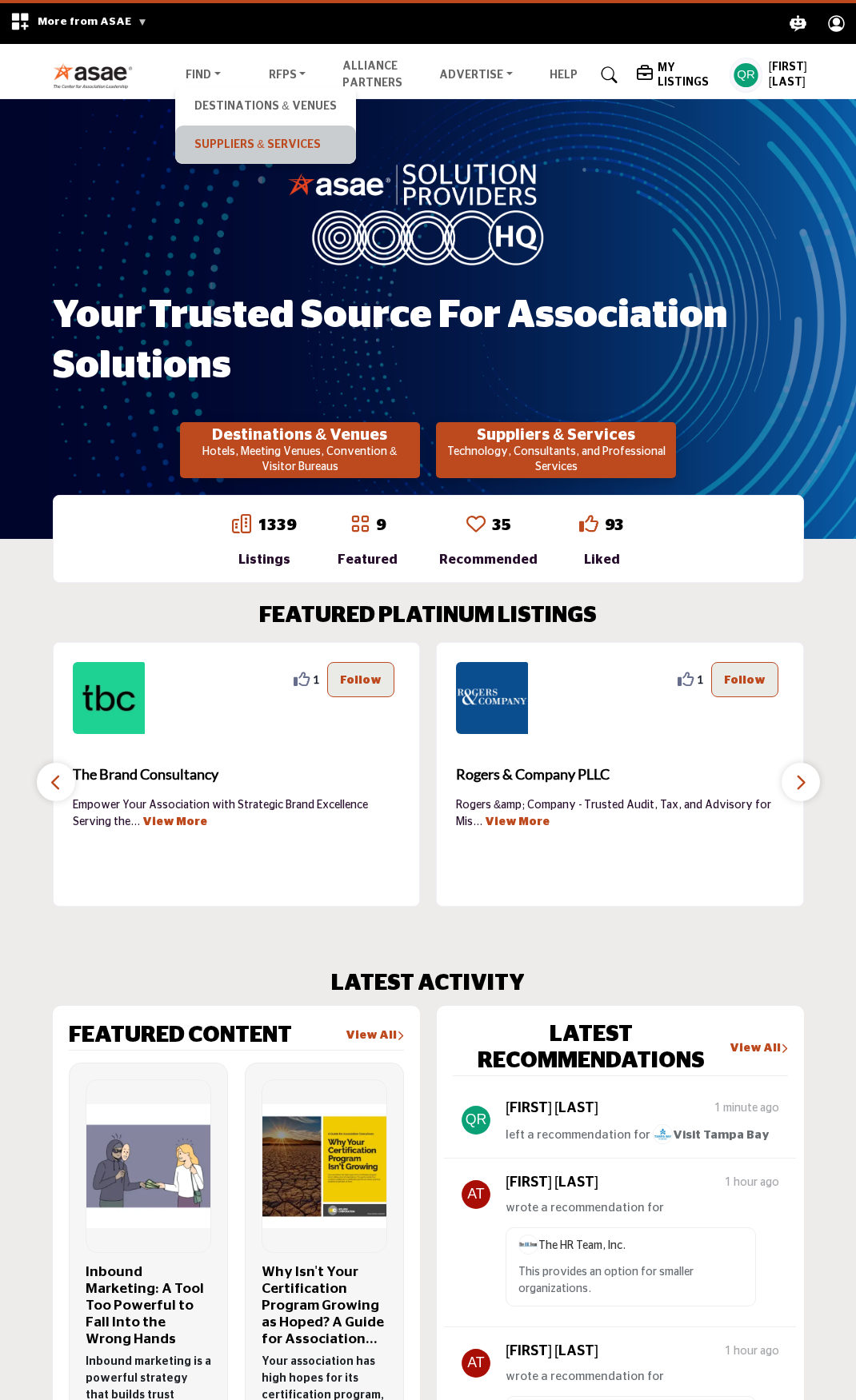 click on "Suppliers & Services" at bounding box center (265, 145) 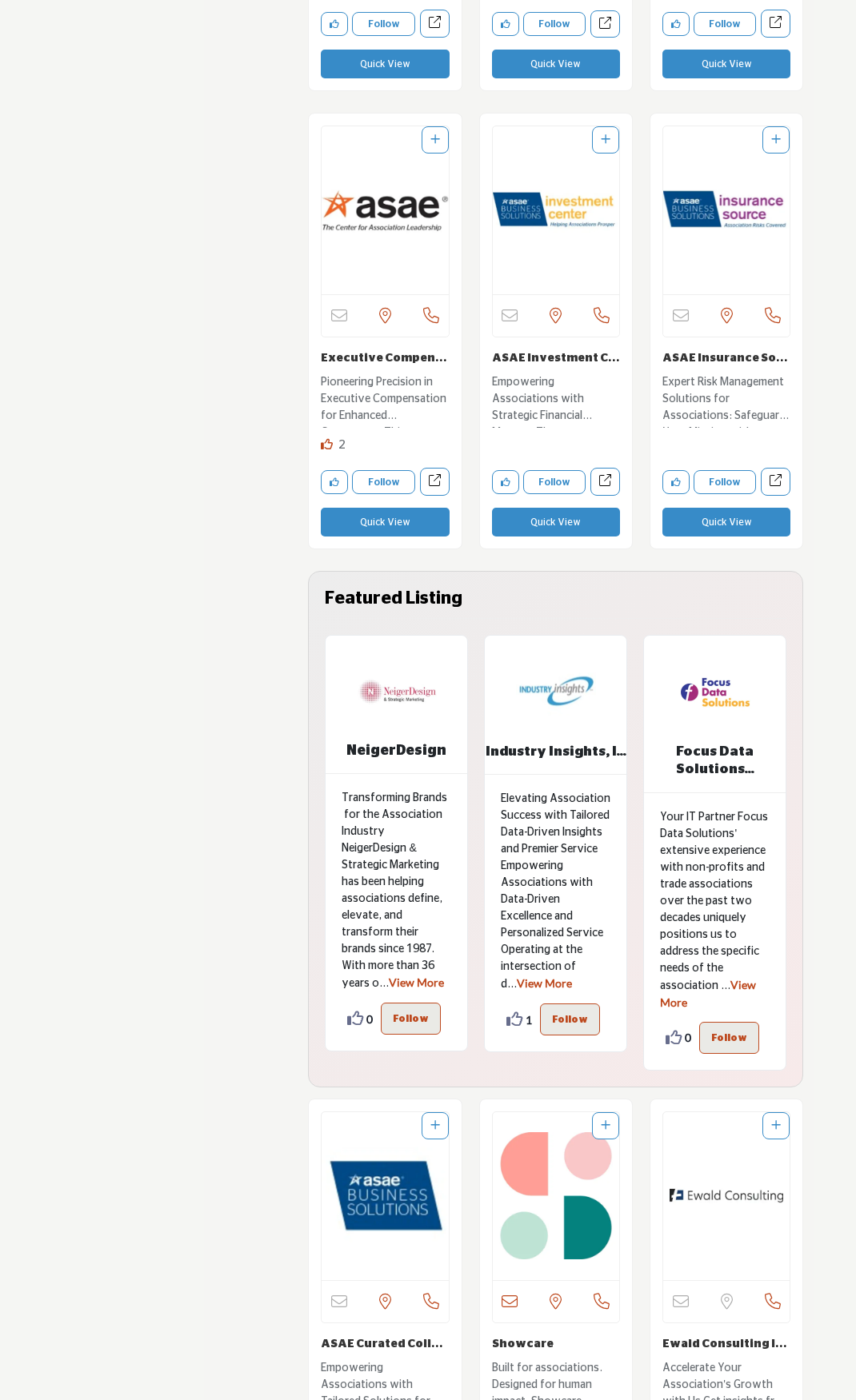 scroll, scrollTop: 3038, scrollLeft: 0, axis: vertical 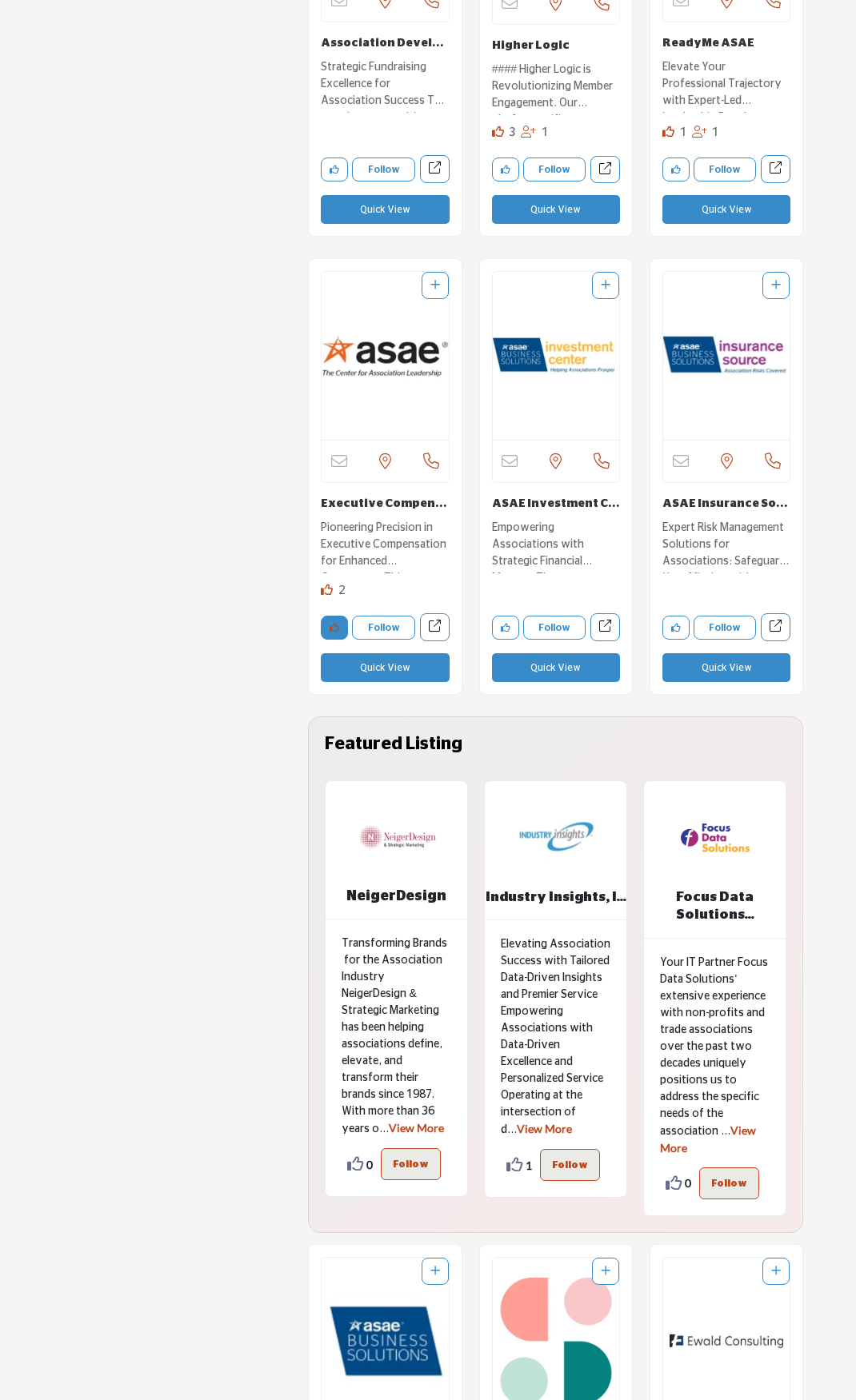 click at bounding box center (334, 628) 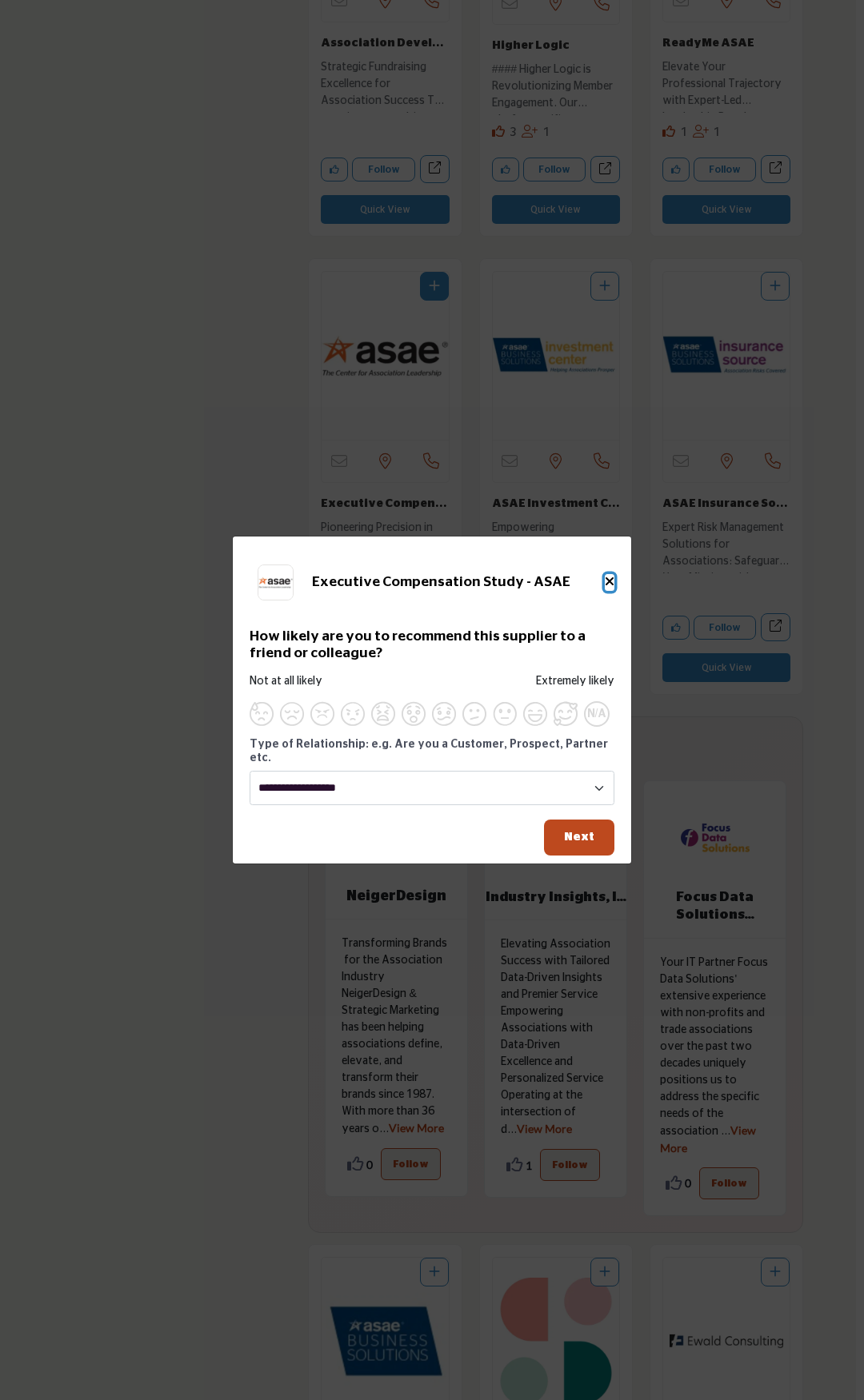 click at bounding box center [610, 581] 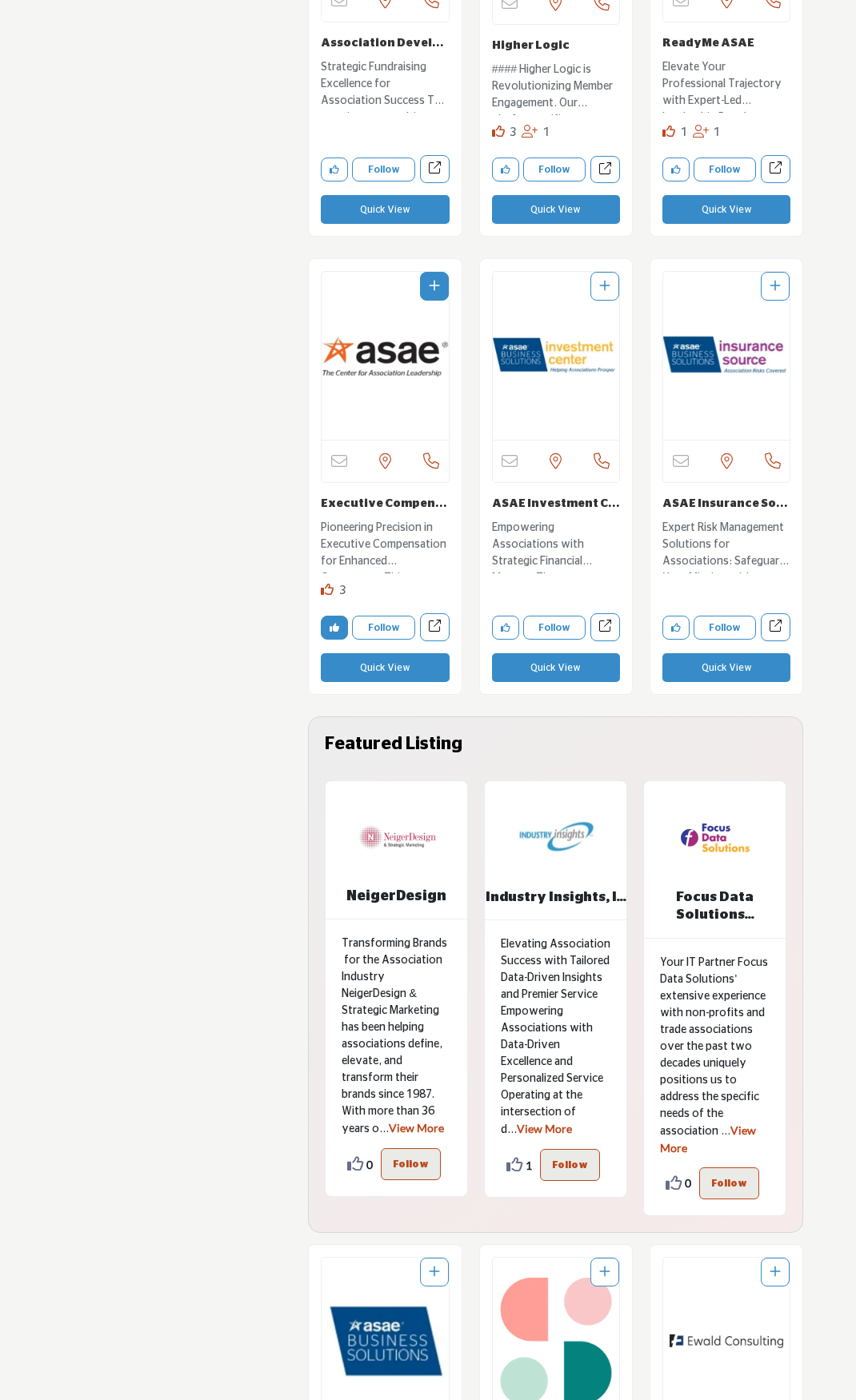 click at bounding box center (334, 628) 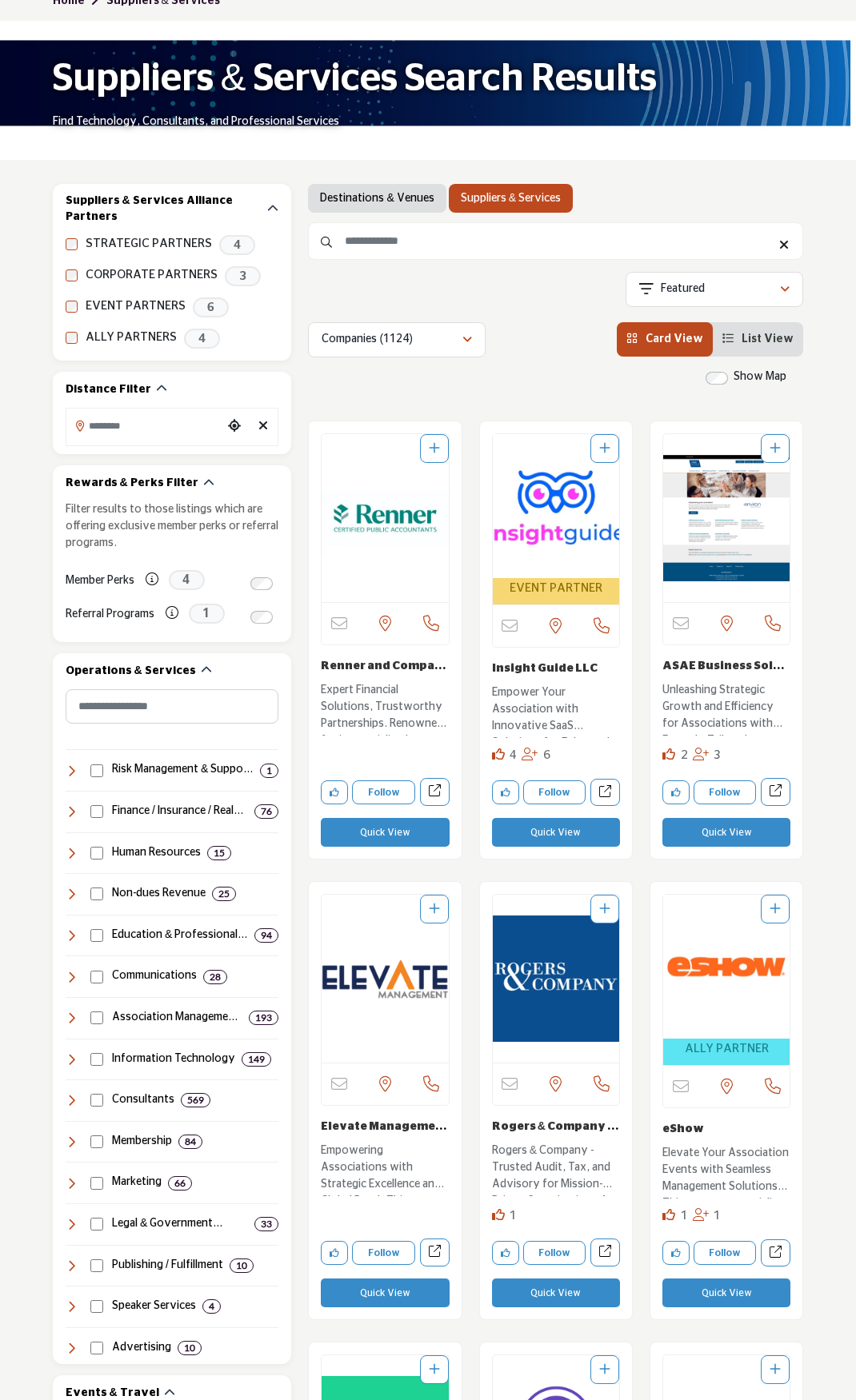 scroll, scrollTop: 0, scrollLeft: 0, axis: both 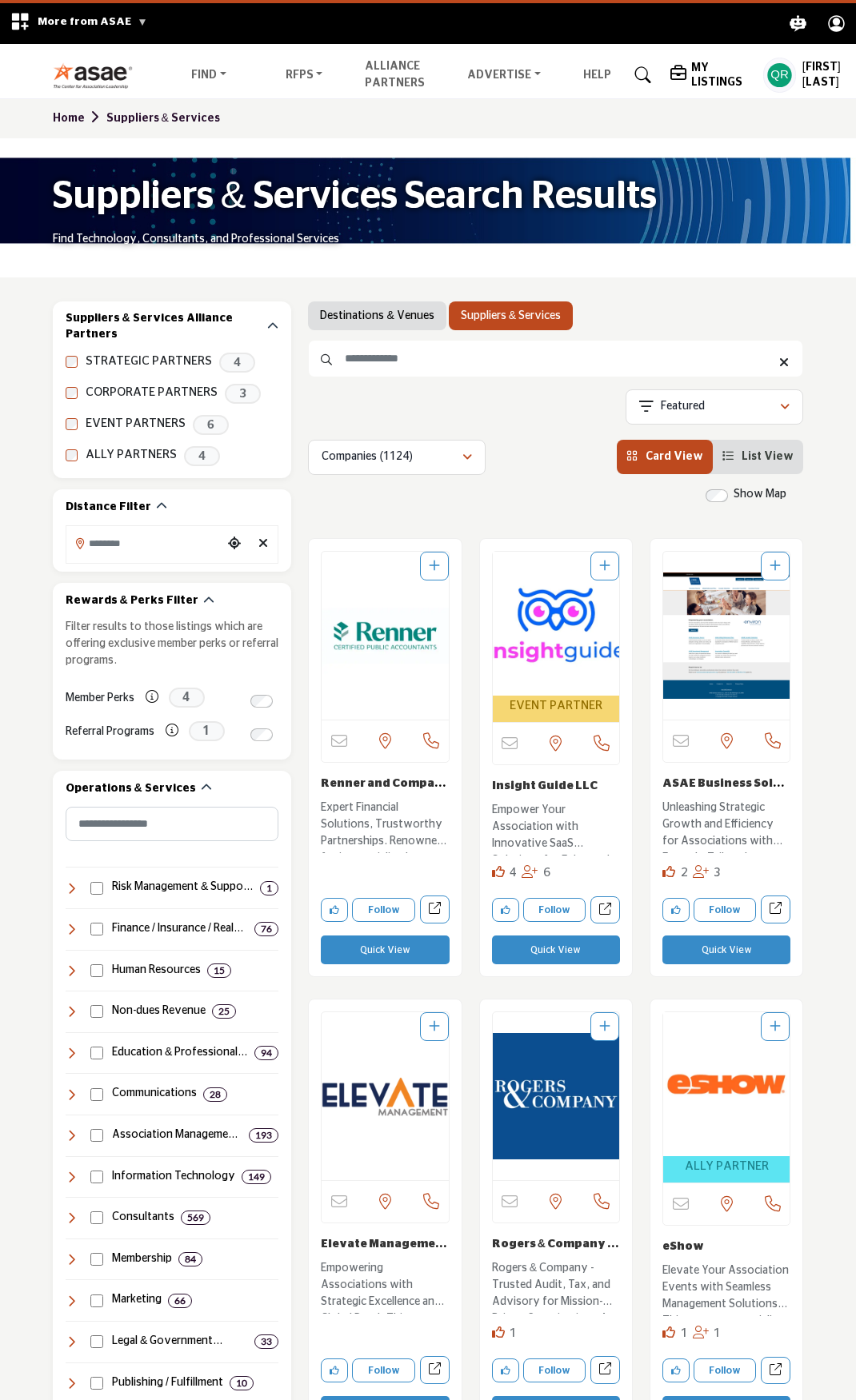 click at bounding box center (555, 358) 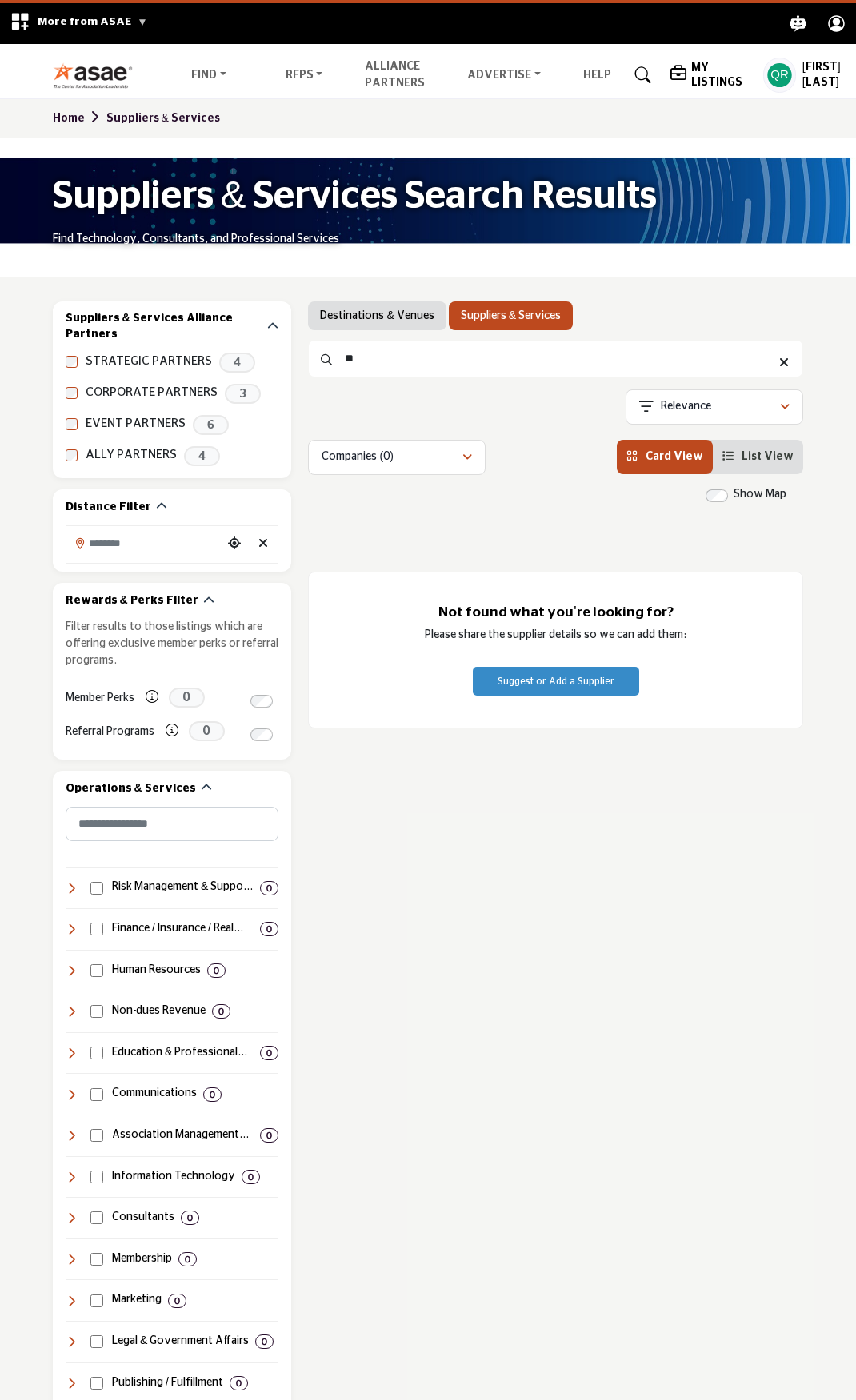 type on "*" 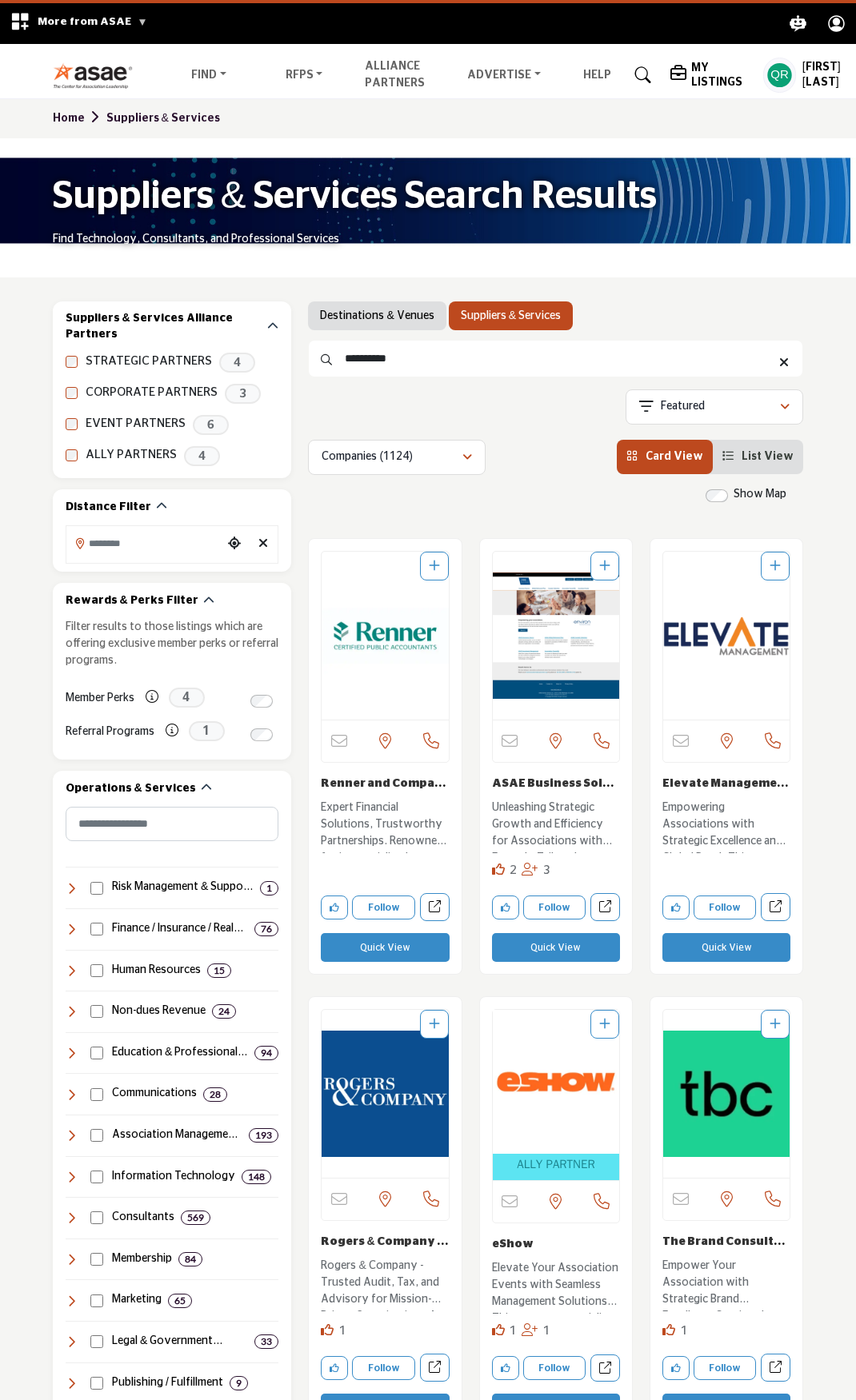 type on "**********" 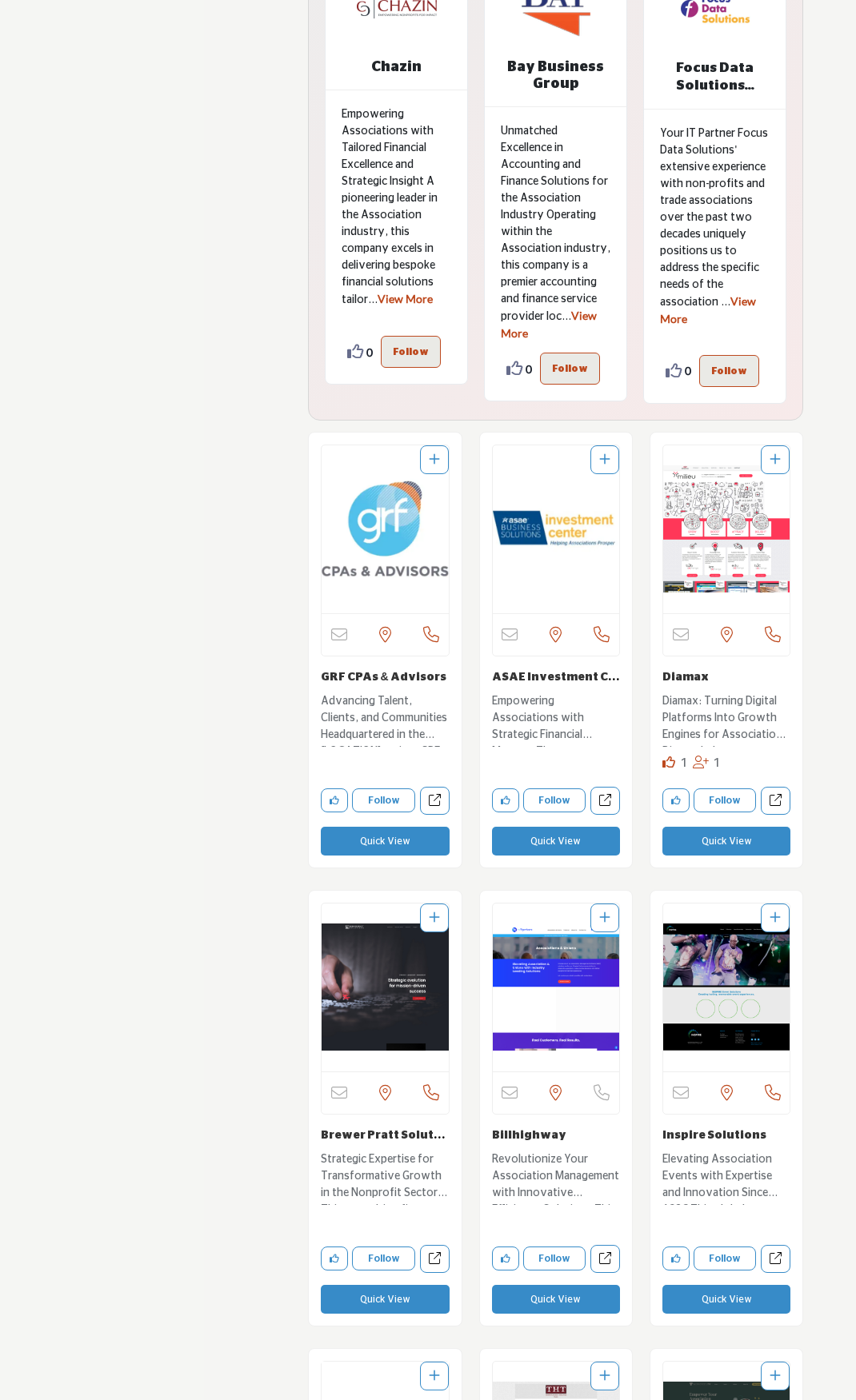 scroll, scrollTop: 4078, scrollLeft: 0, axis: vertical 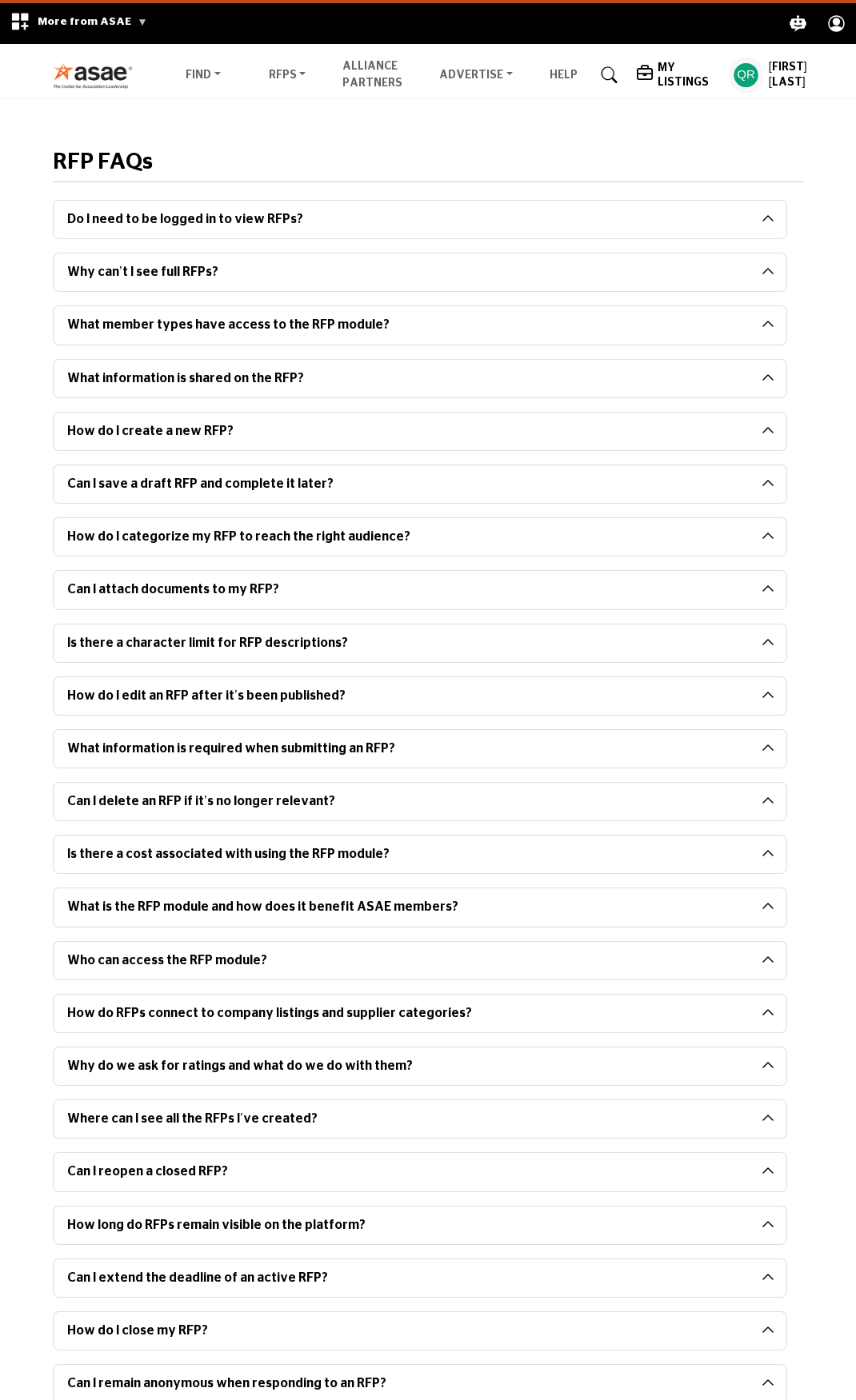 click on "Do I need to be logged in to view RFPs?" at bounding box center [407, 219] 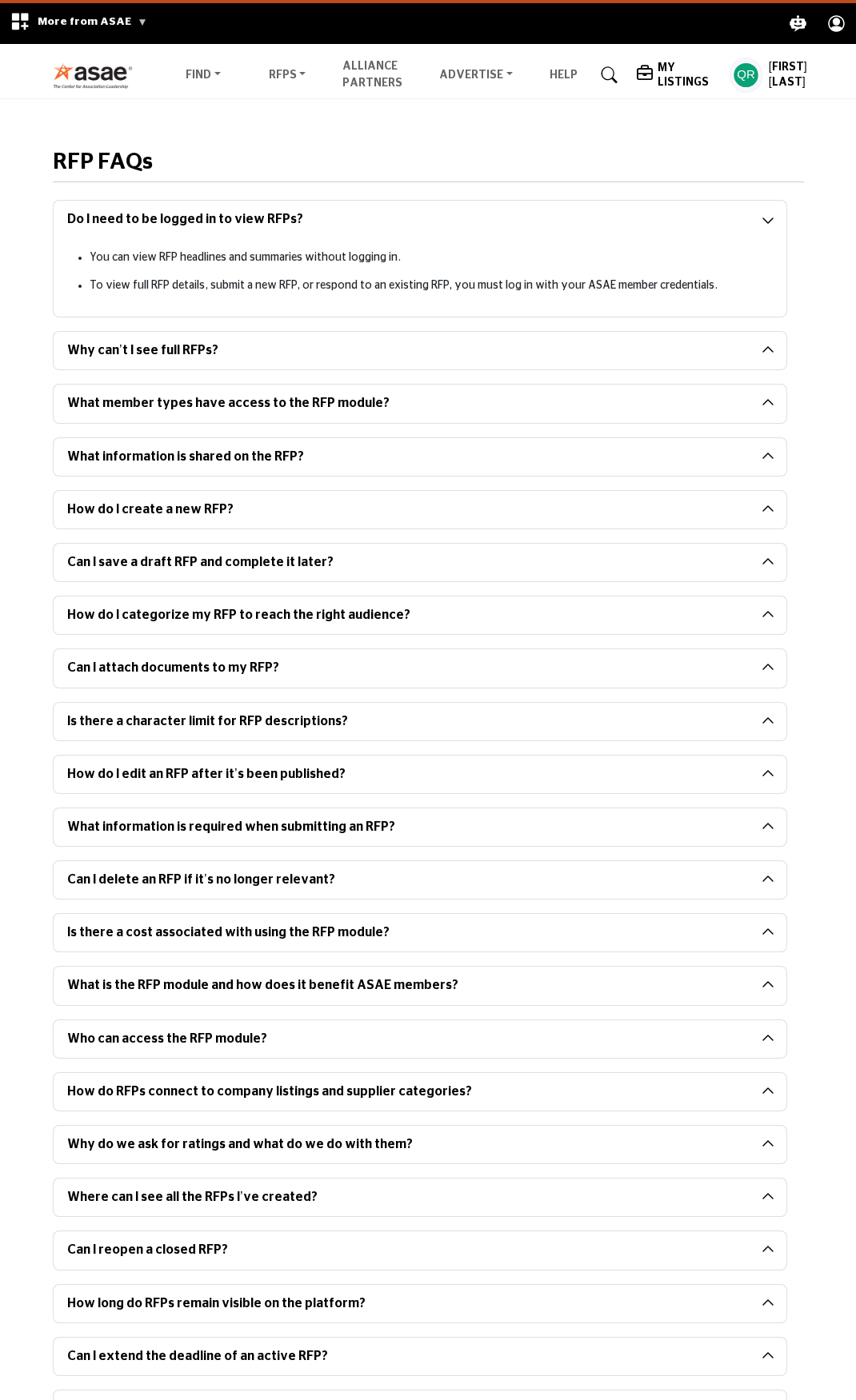 click on "Why can’t I see full RFPs?" at bounding box center [407, 350] 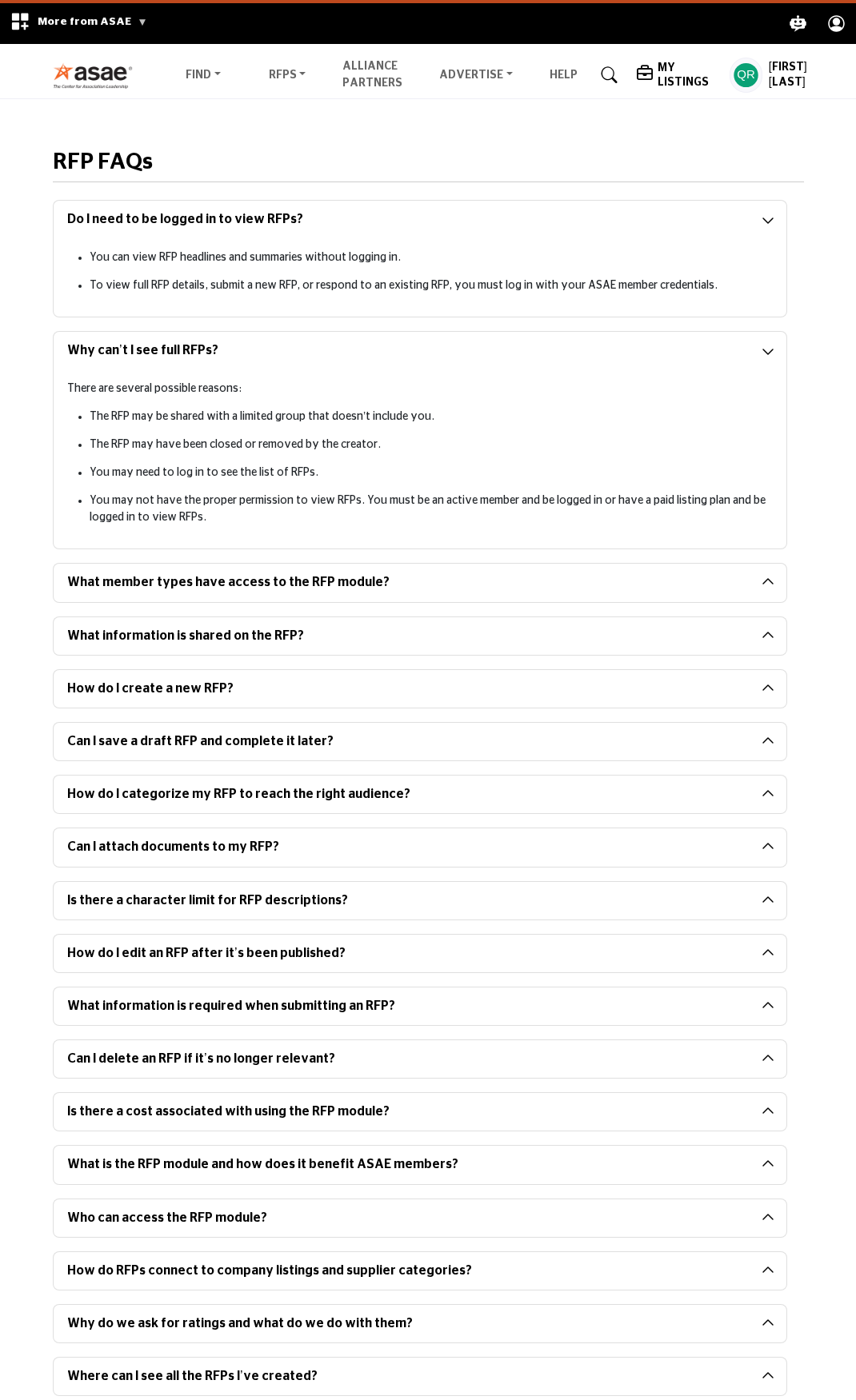 click on "What member types have access to the RFP module?" at bounding box center [407, 582] 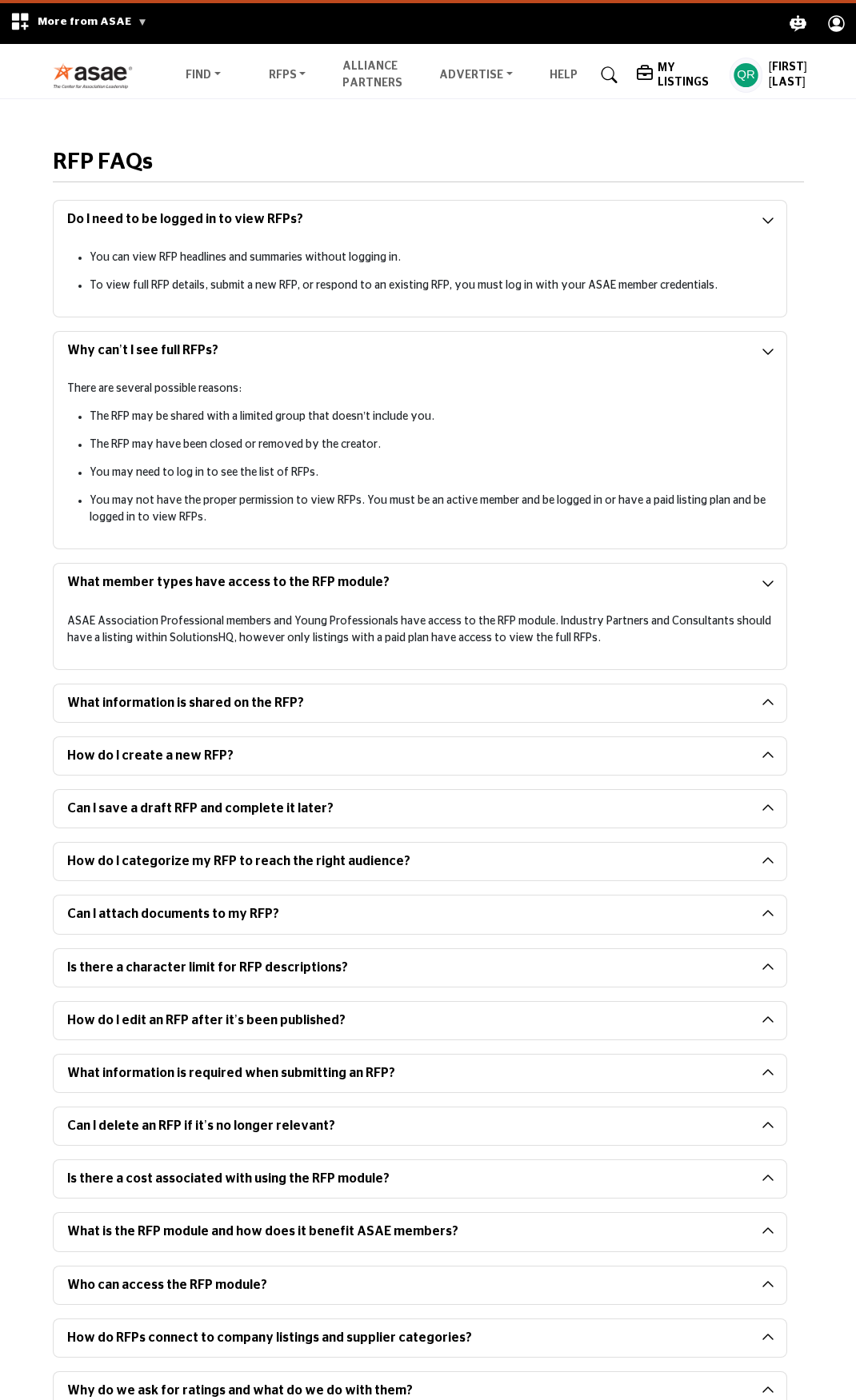 click on "What information is shared on the RFP?" at bounding box center (407, 703) 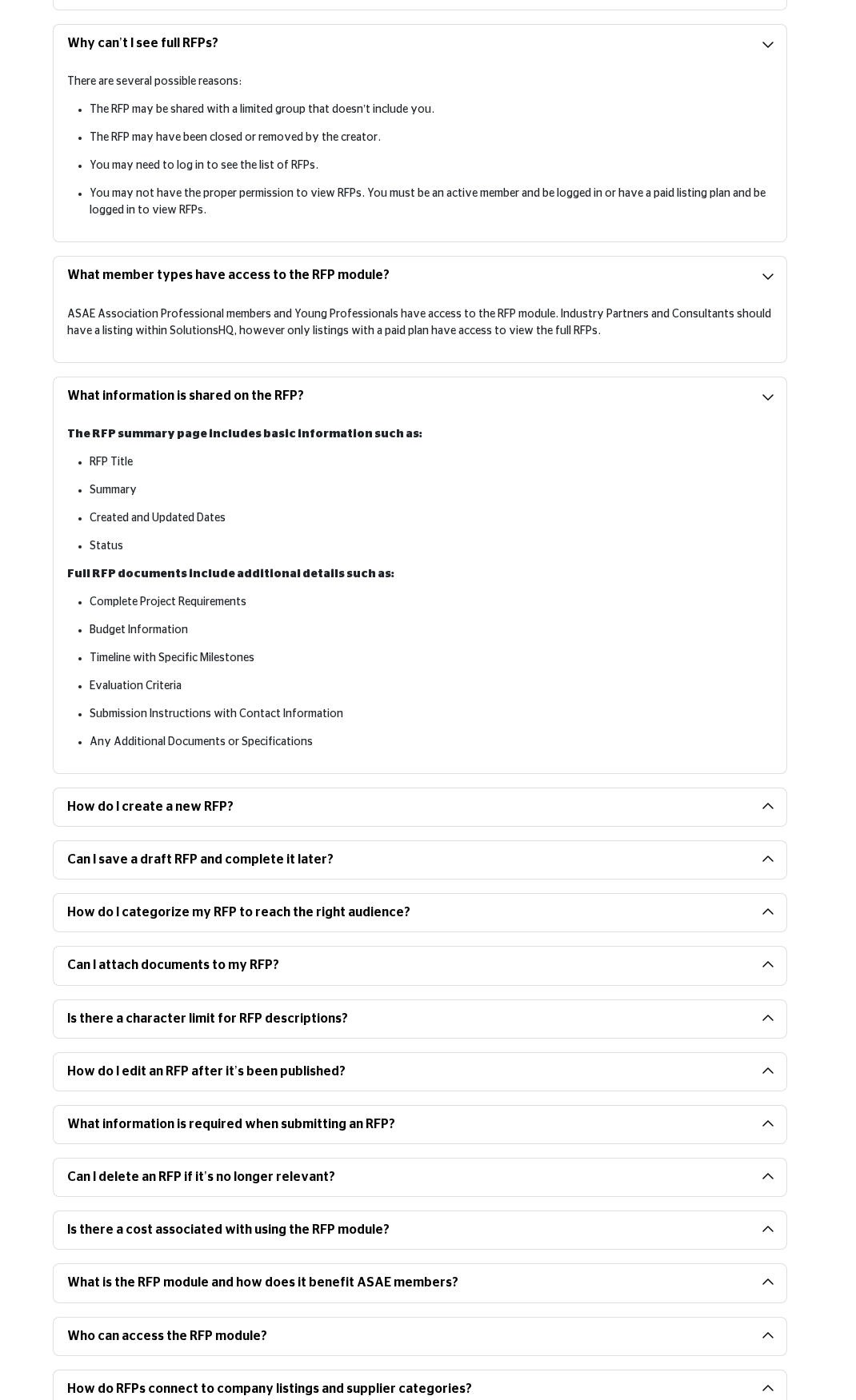 scroll, scrollTop: 320, scrollLeft: 0, axis: vertical 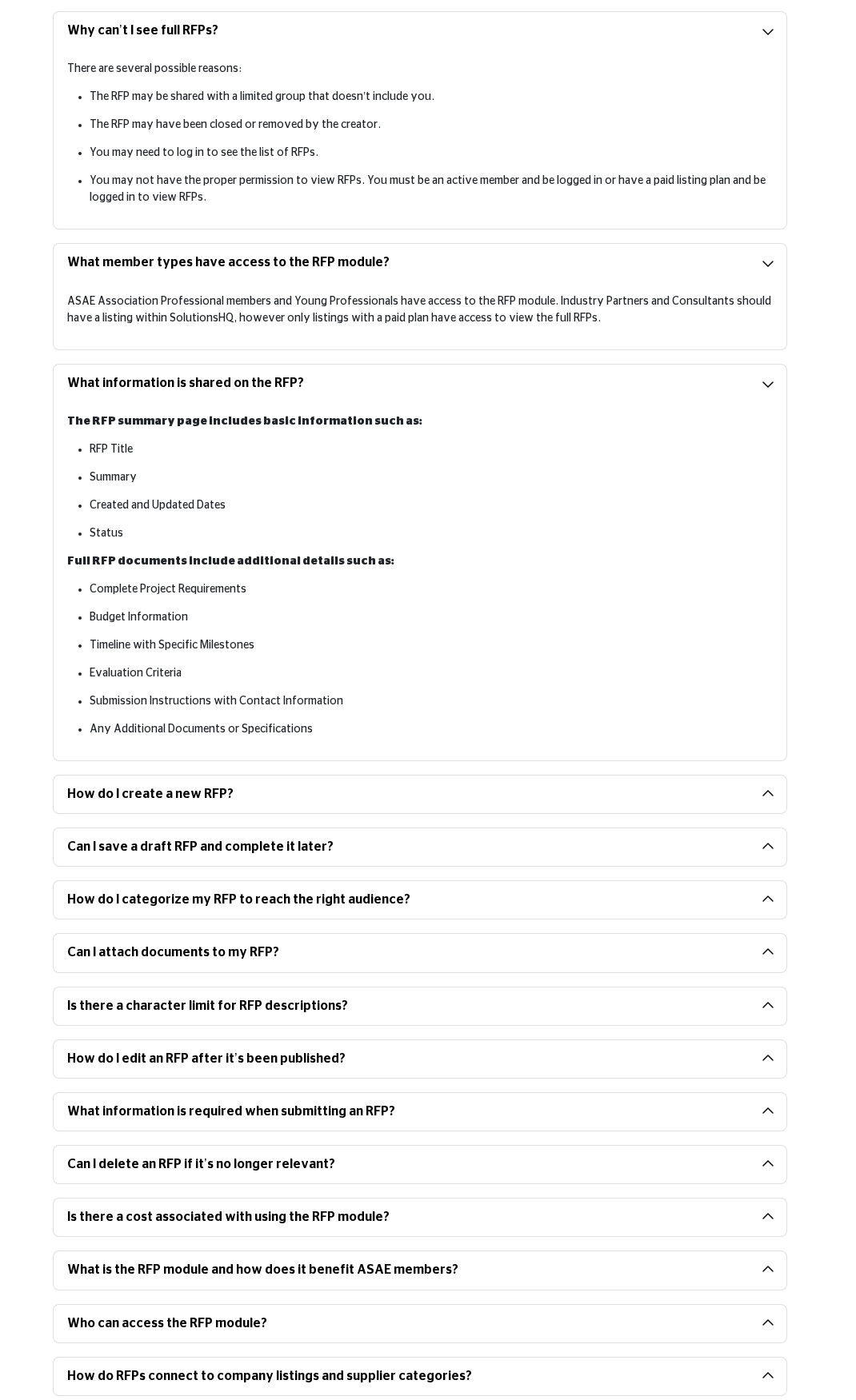 click on "How do I create a new RFP?" at bounding box center (407, 794) 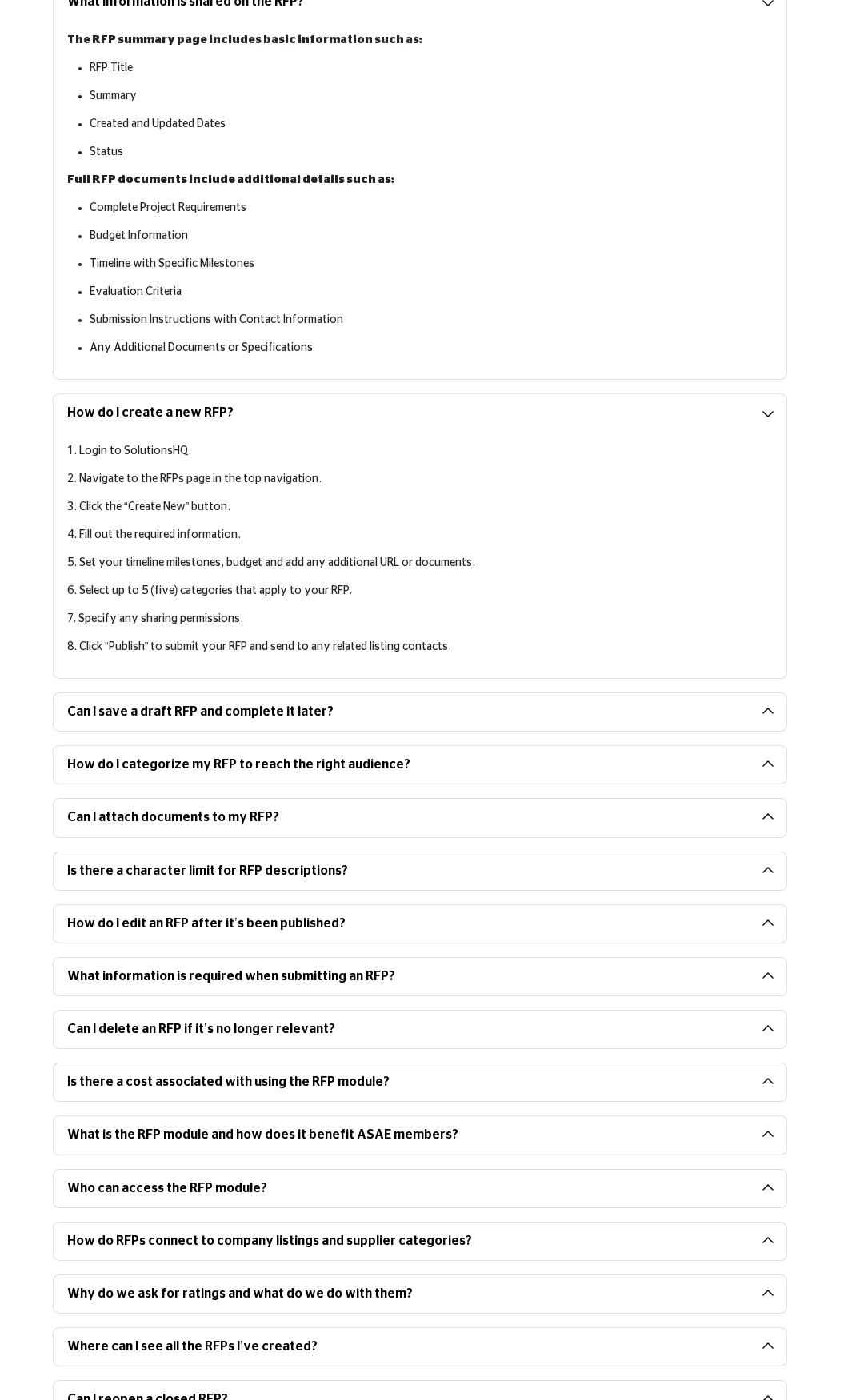 scroll, scrollTop: 800, scrollLeft: 0, axis: vertical 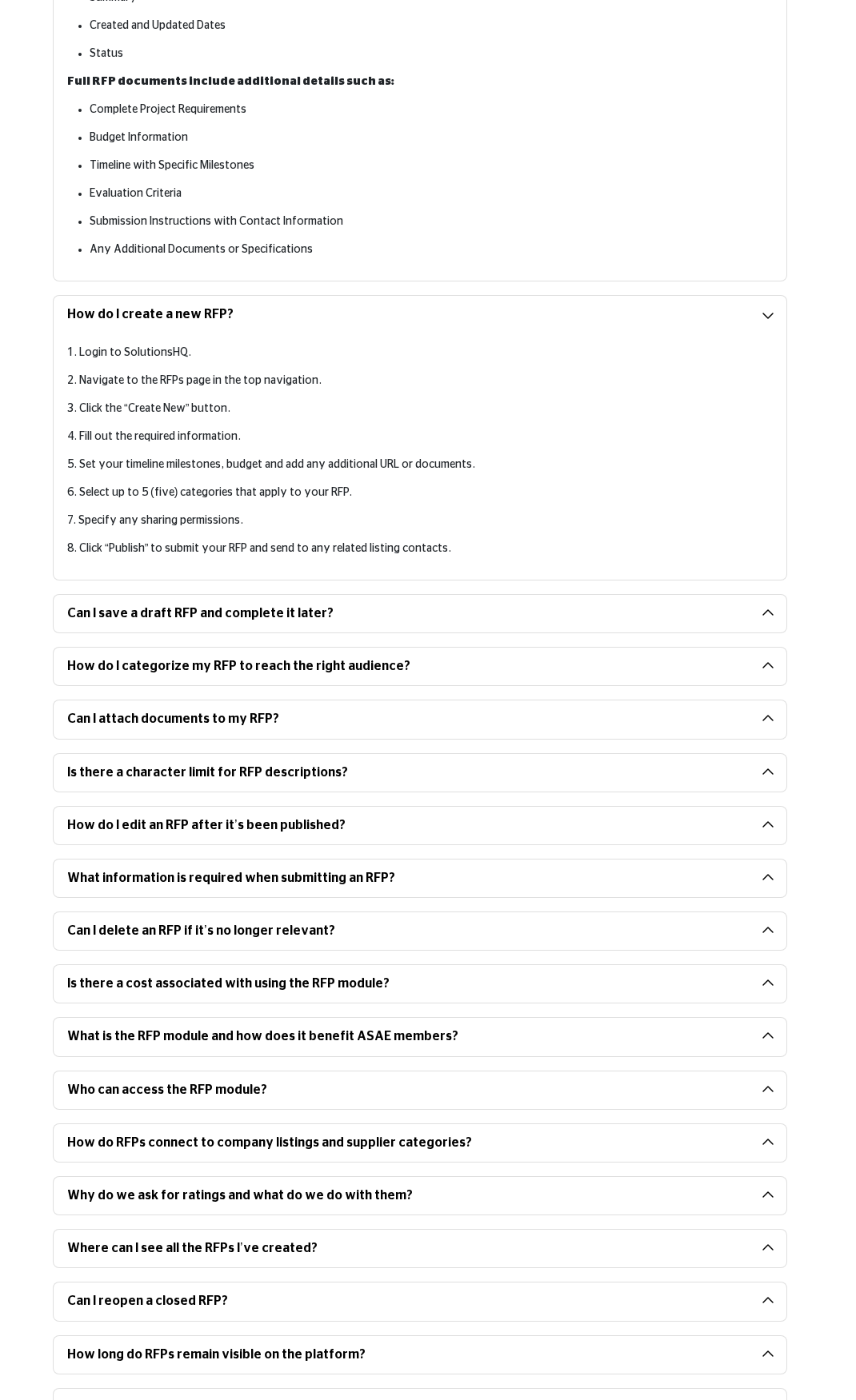 click on "Can I save a draft RFP and complete it later?" at bounding box center (407, 613) 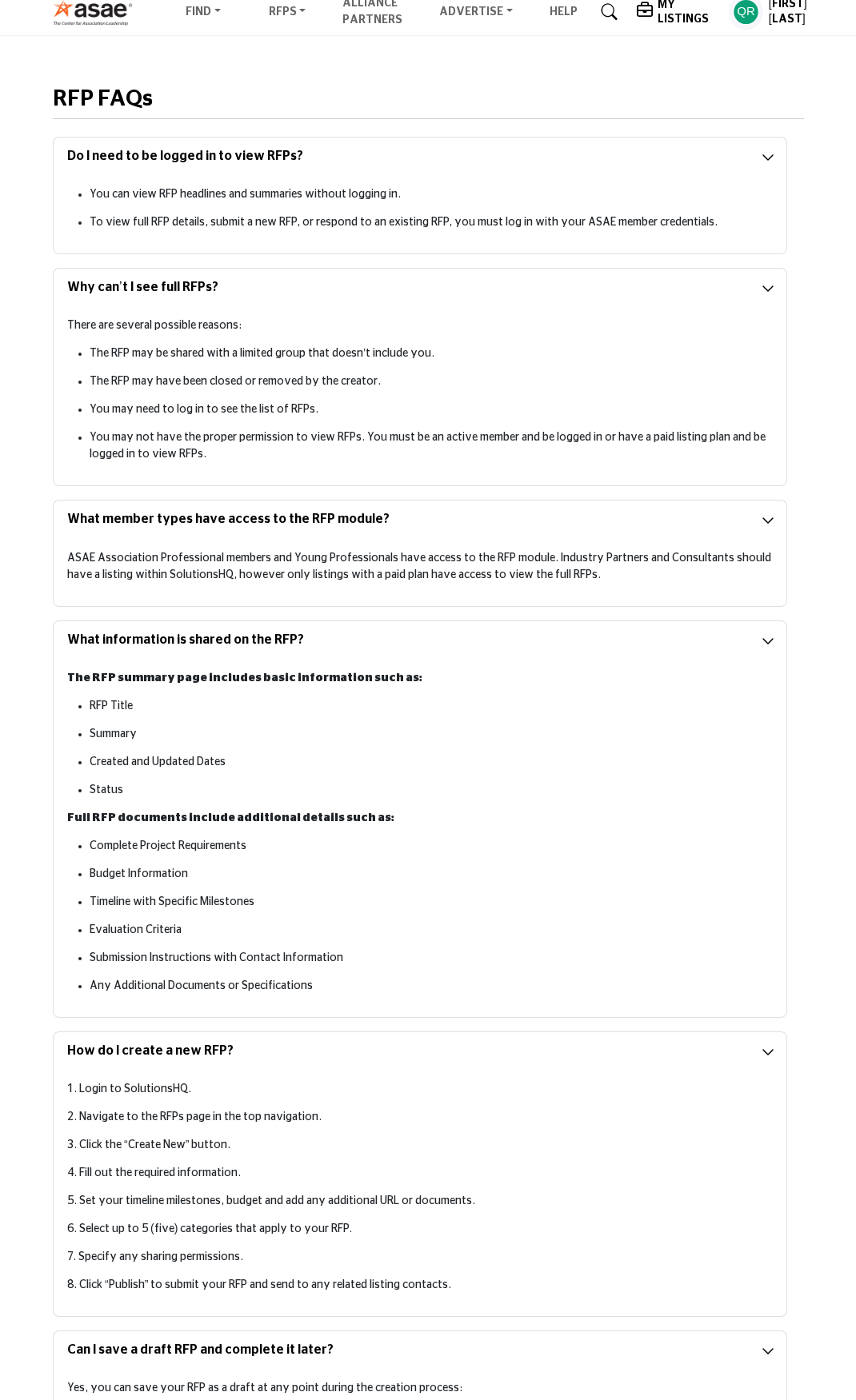 scroll, scrollTop: 0, scrollLeft: 0, axis: both 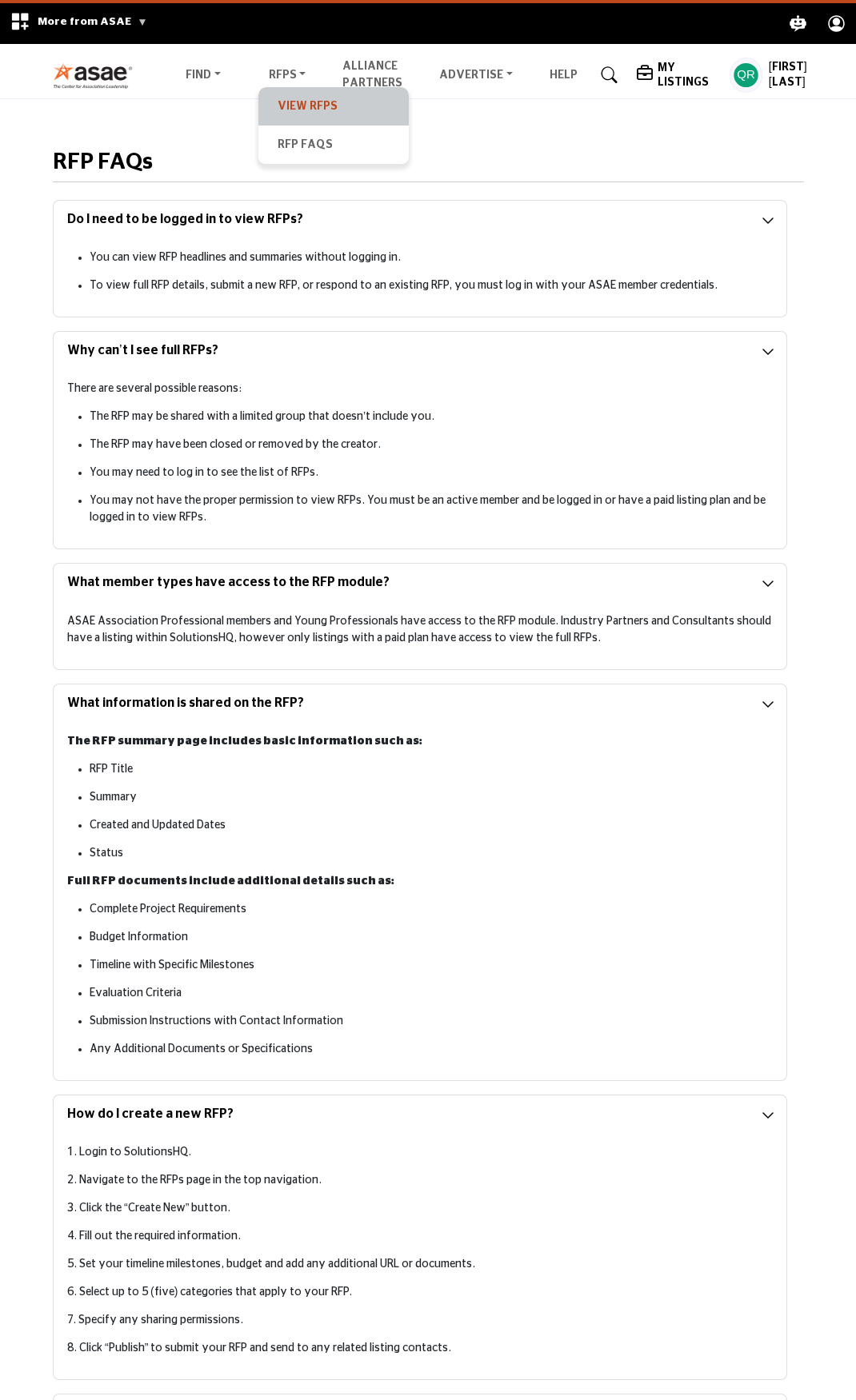 click on "View RFPs" at bounding box center (334, 106) 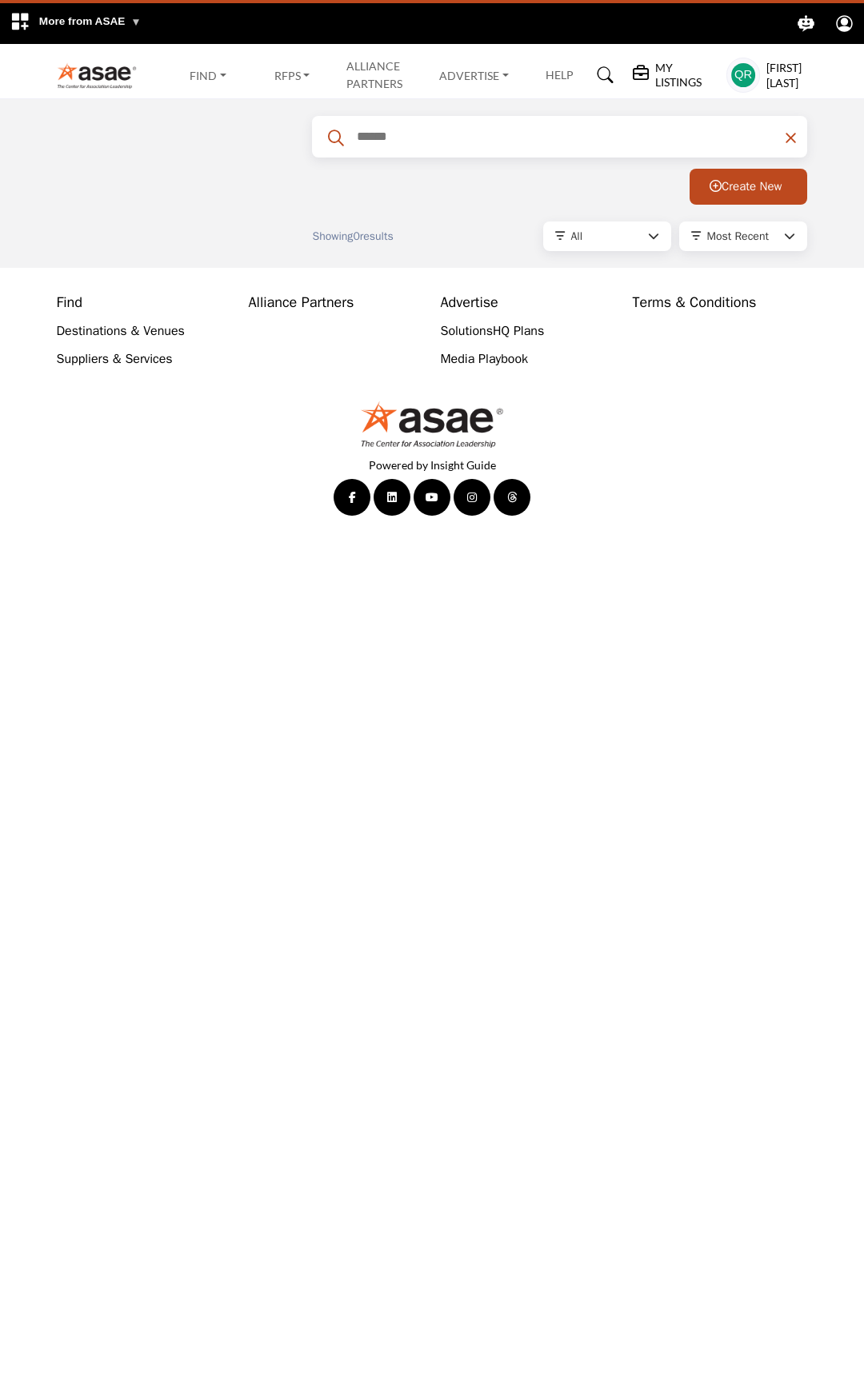 scroll, scrollTop: 0, scrollLeft: 0, axis: both 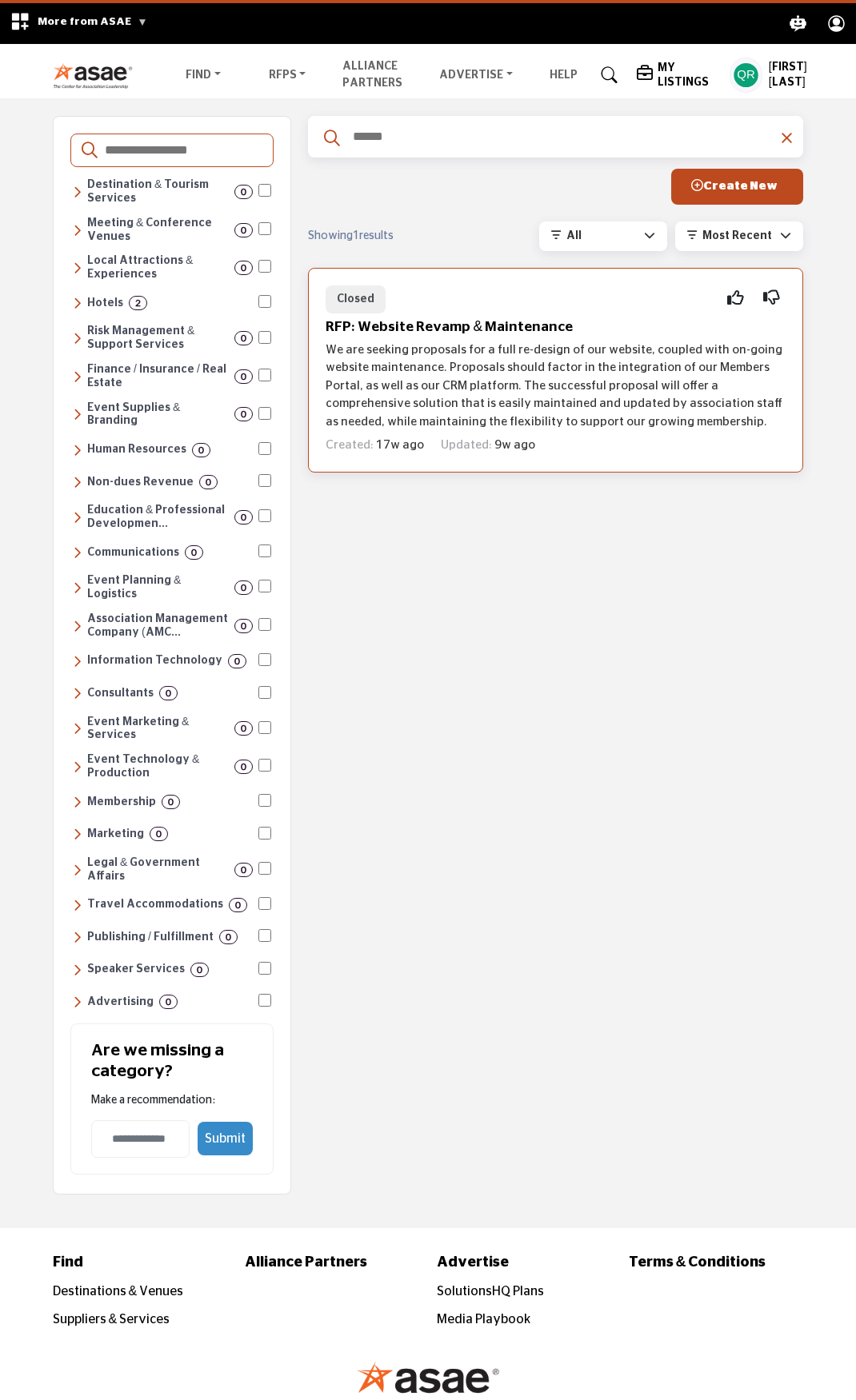 click on "We are seeking proposals for a full re-design of our website, coupled with on-going website maintenance. Proposals should factor in the integration of our Members Portal, as well as our CRM platform. The successful proposal will offer a comprehensive solution that is easily maintained and updated by association staff as needed, while maintaining the flexibility to support our growing membership." at bounding box center [555, 386] 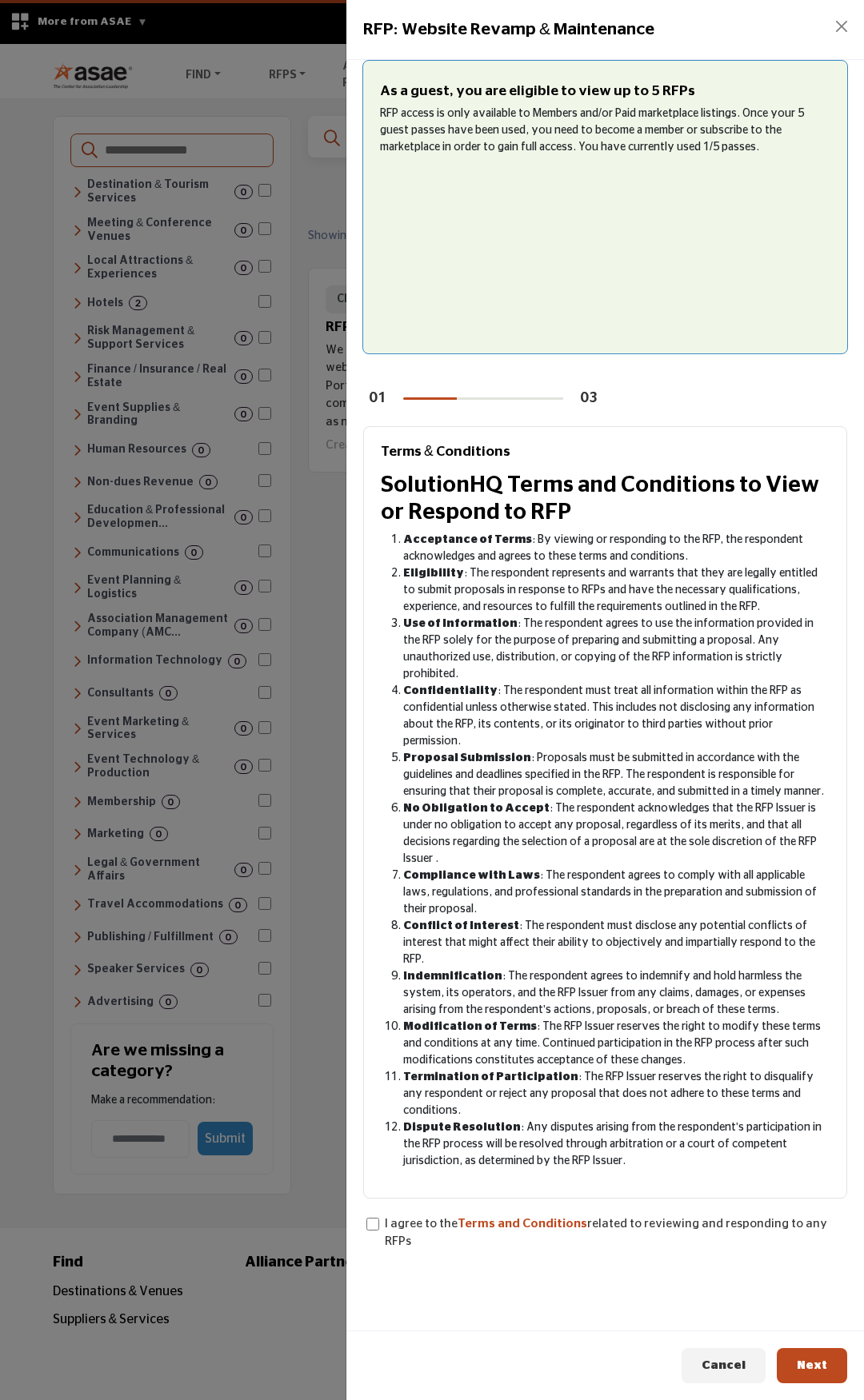 click on "01
03" at bounding box center [605, 398] 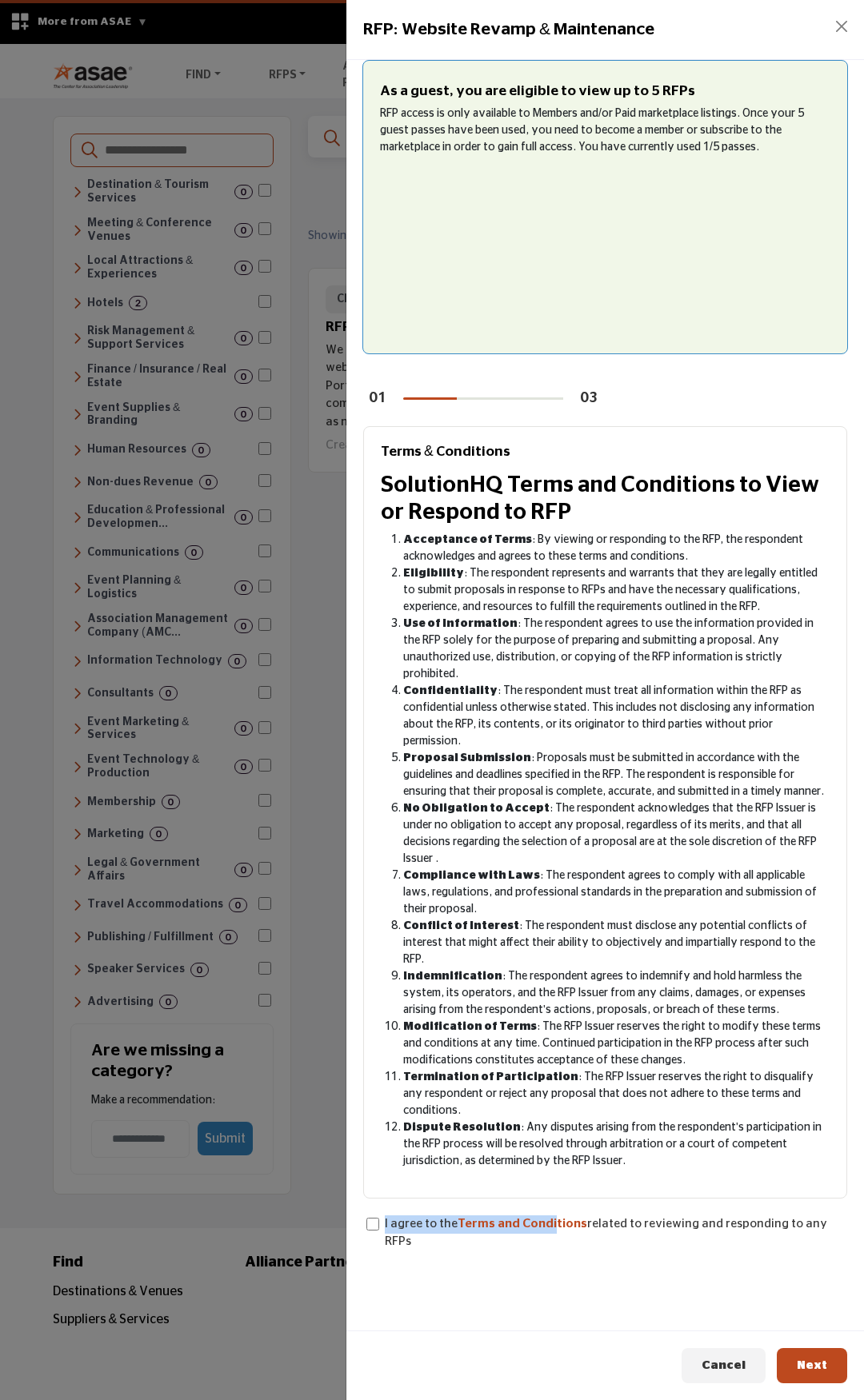 drag, startPoint x: 379, startPoint y: 1146, endPoint x: 548, endPoint y: 1239, distance: 192.89894 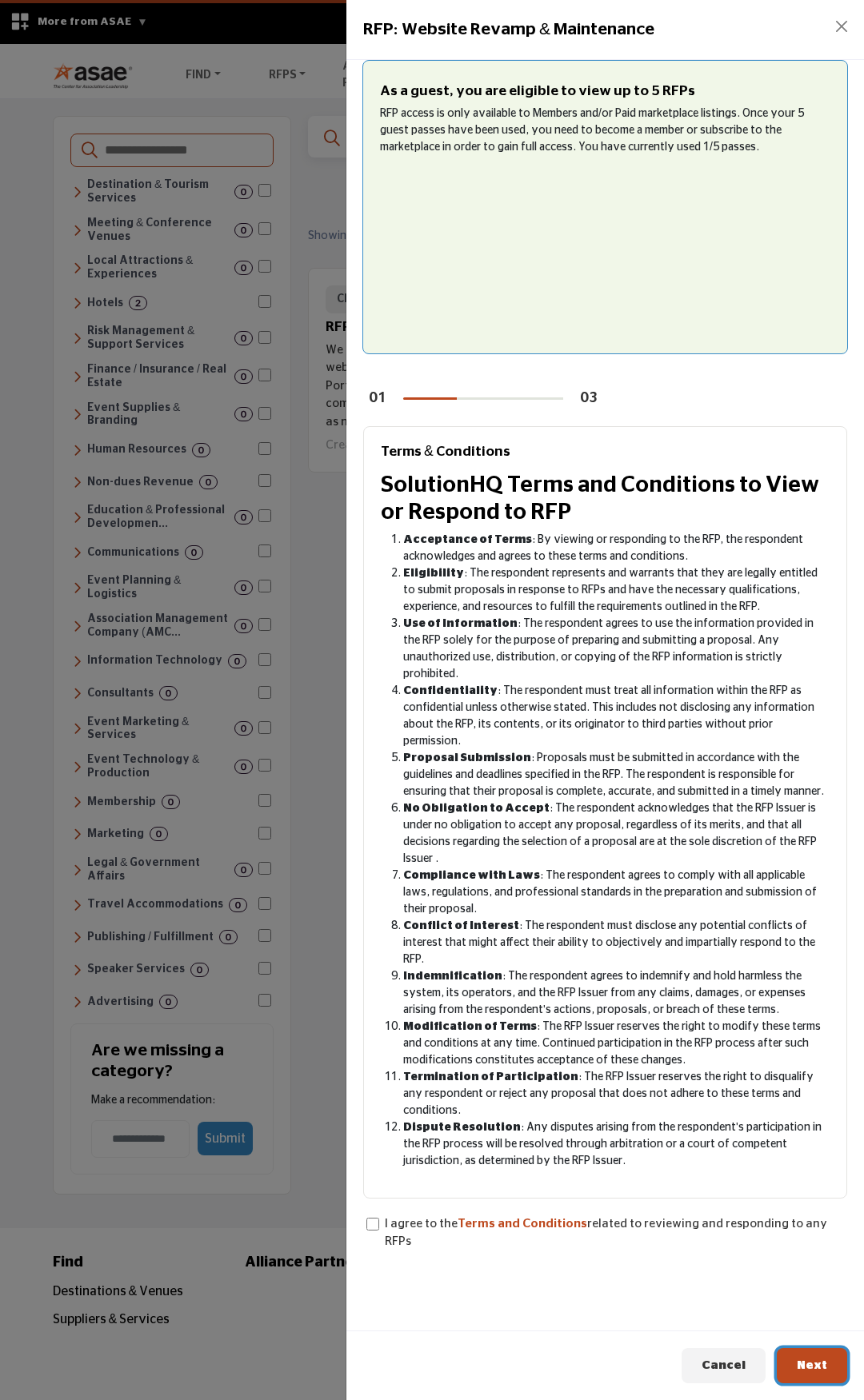 click on "Next" at bounding box center [812, 1366] 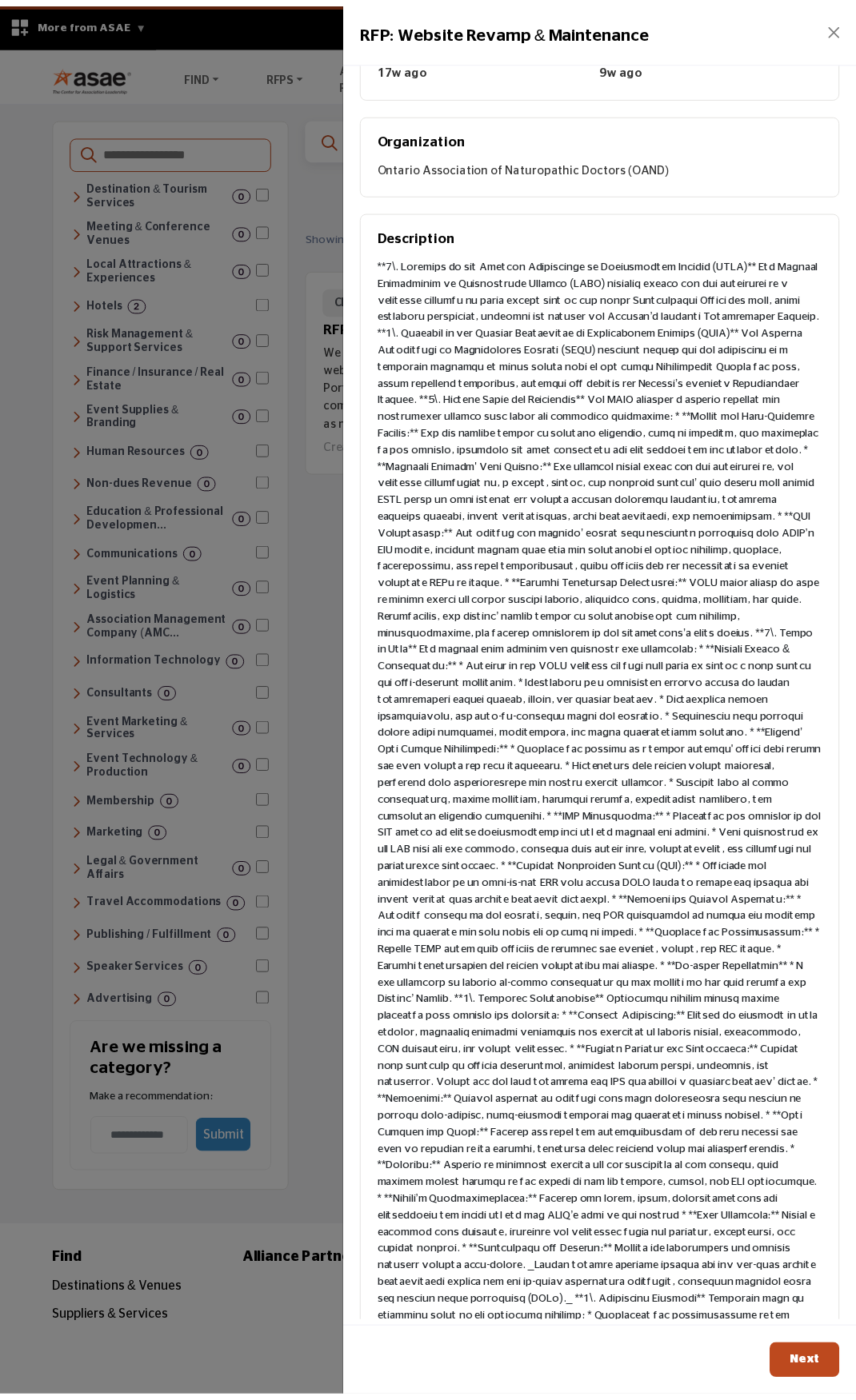 scroll, scrollTop: 0, scrollLeft: 0, axis: both 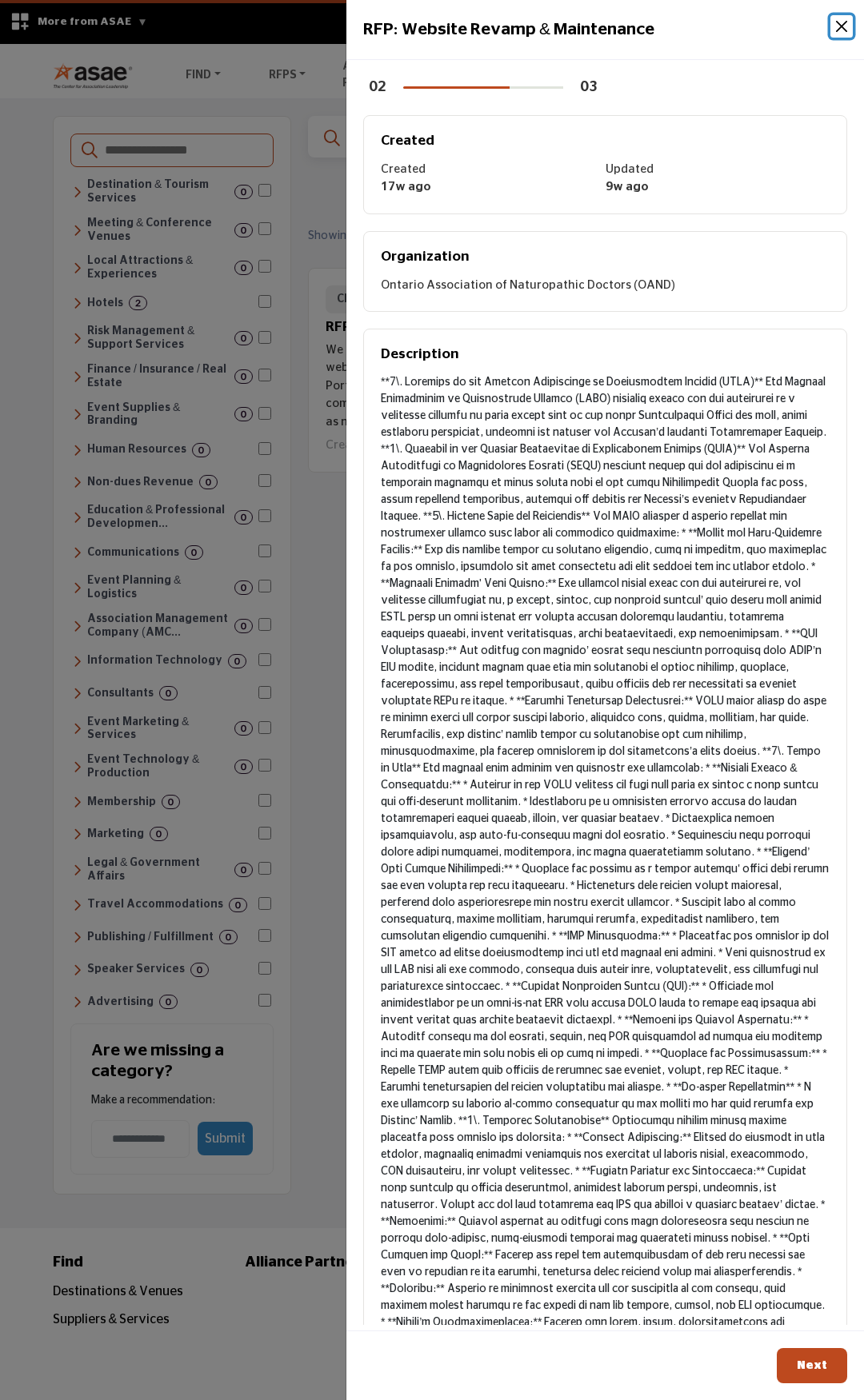 click at bounding box center [842, 26] 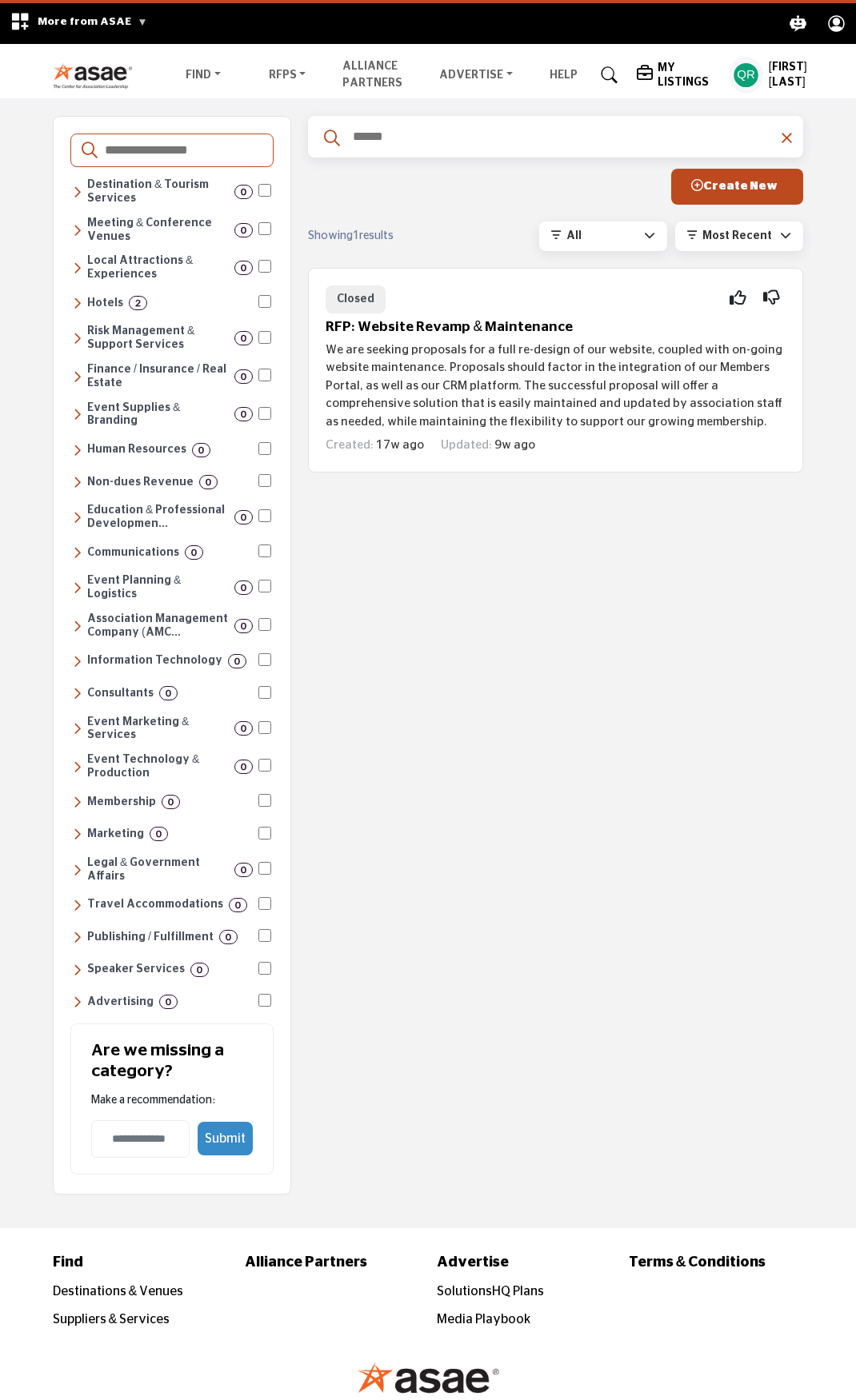 click at bounding box center (97, 75) 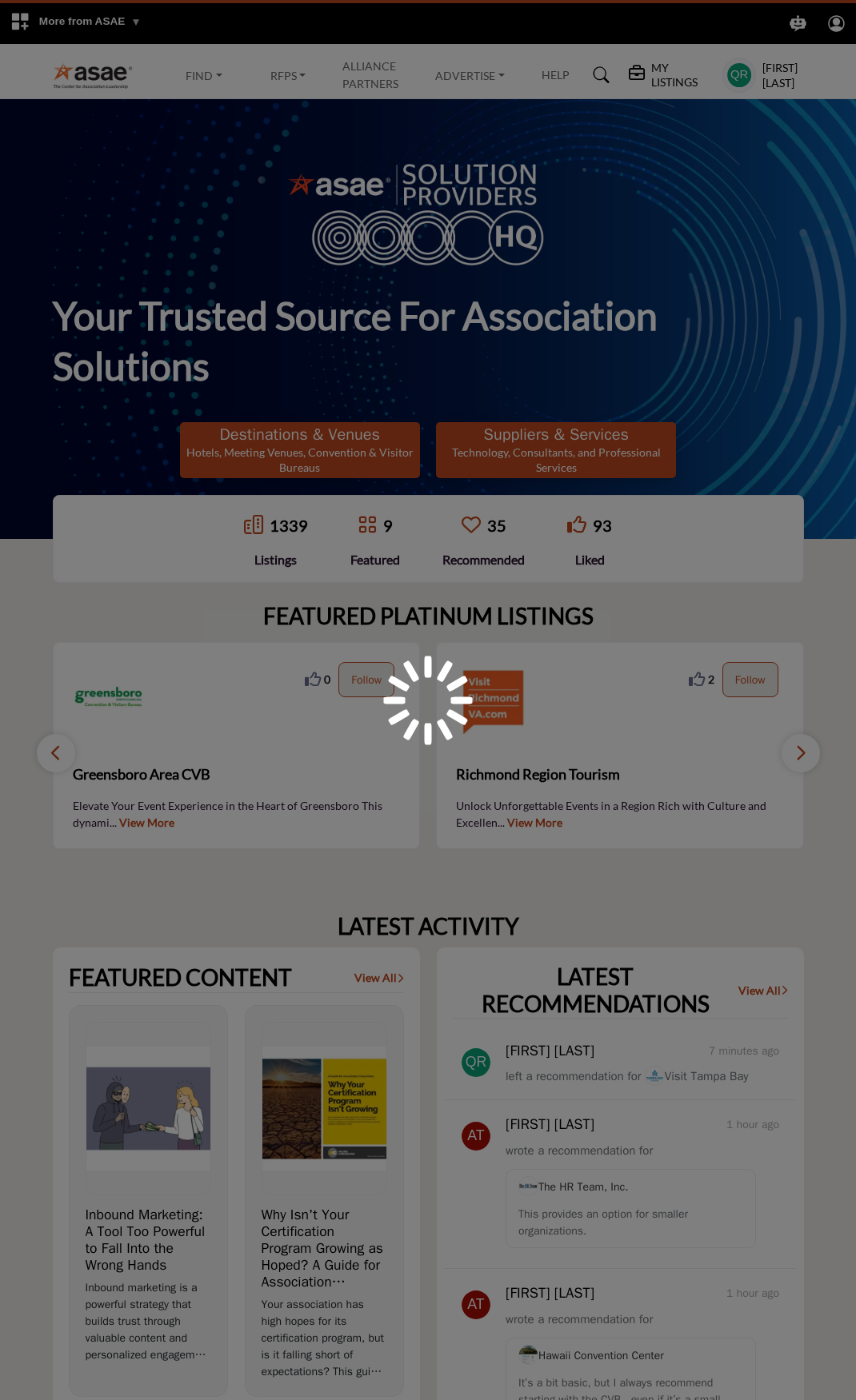 scroll, scrollTop: 0, scrollLeft: 0, axis: both 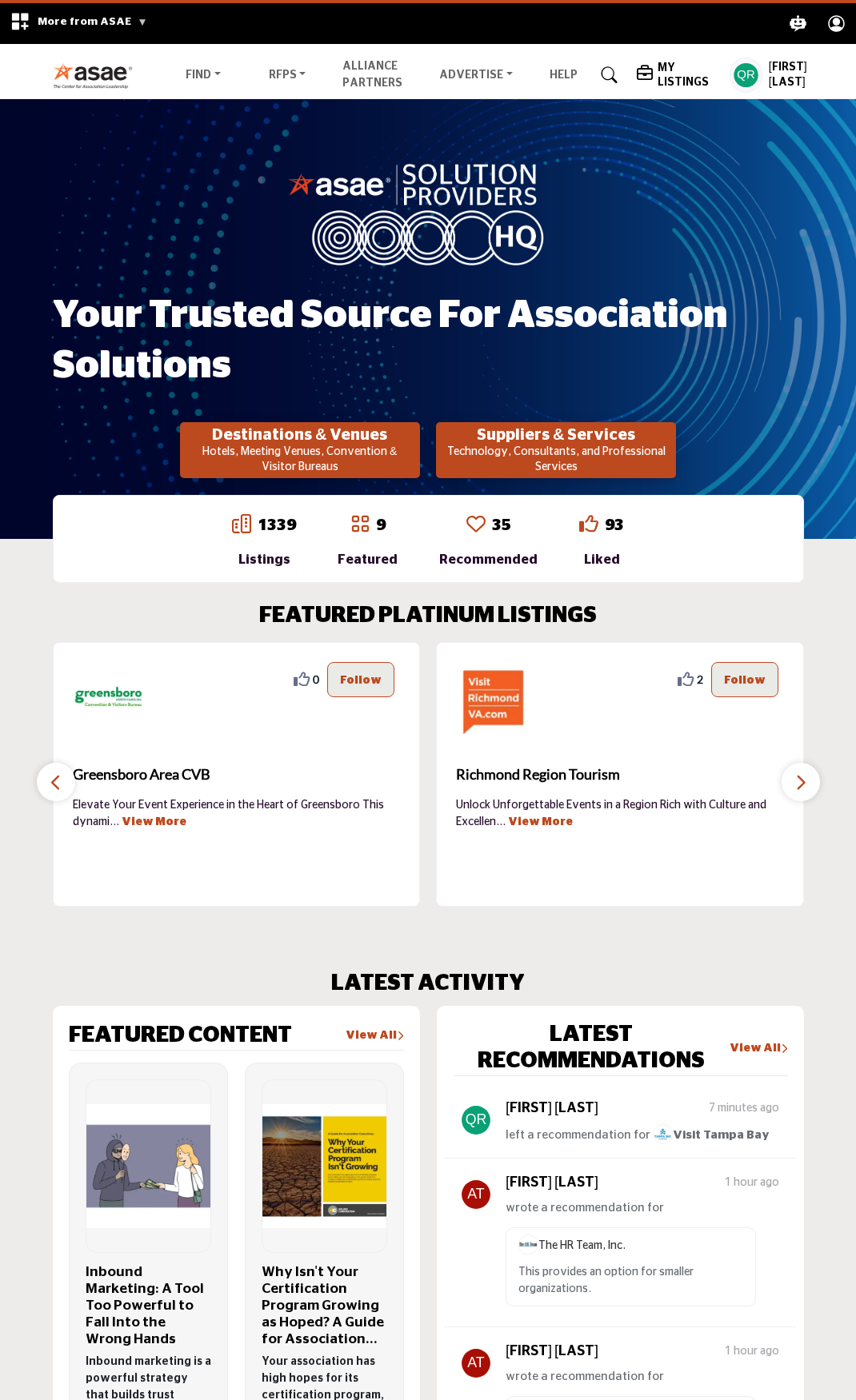 click on "Hotels, Meeting Venues, Convention & Visitor Bureaus" at bounding box center [300, 460] 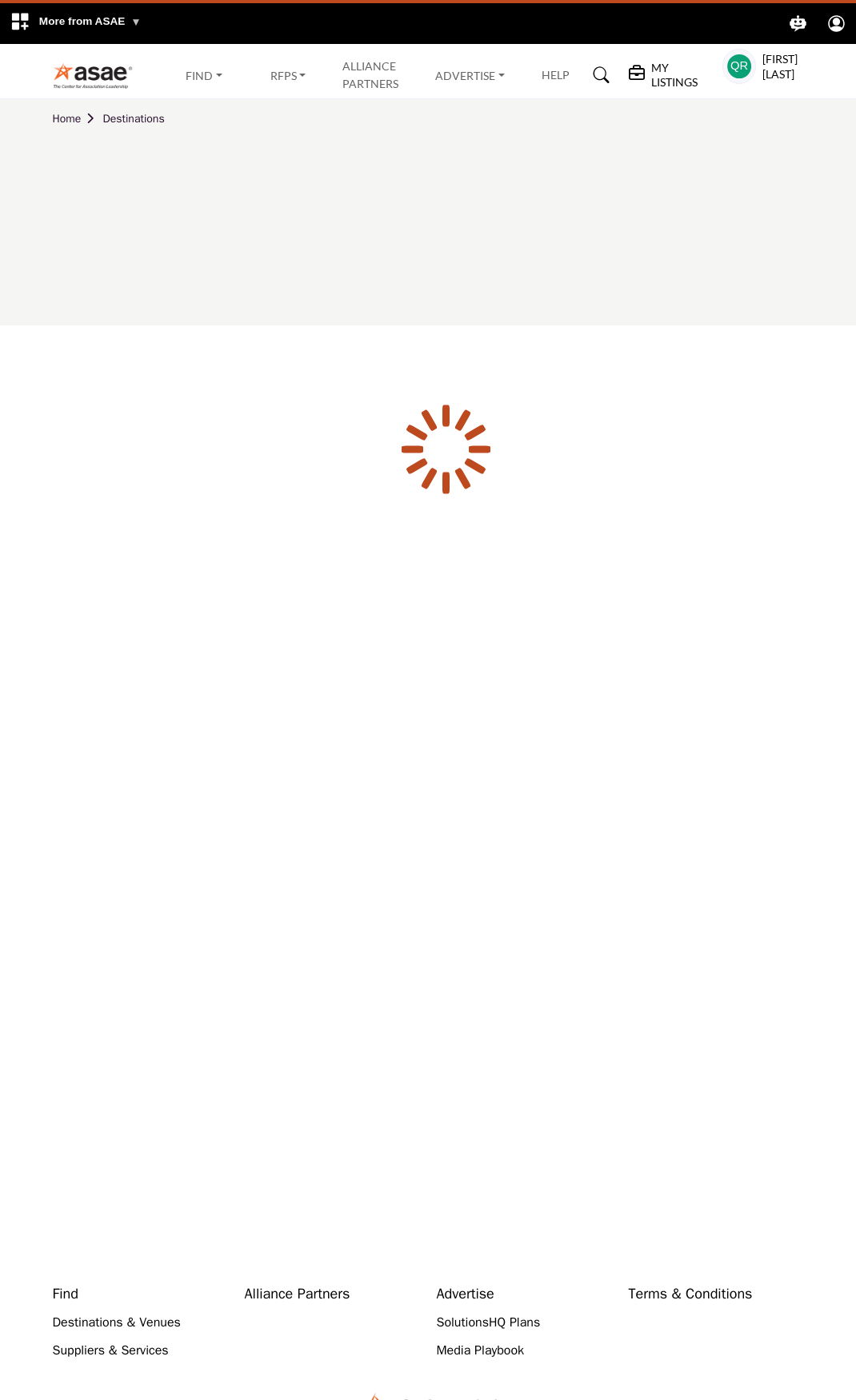 scroll, scrollTop: 0, scrollLeft: 0, axis: both 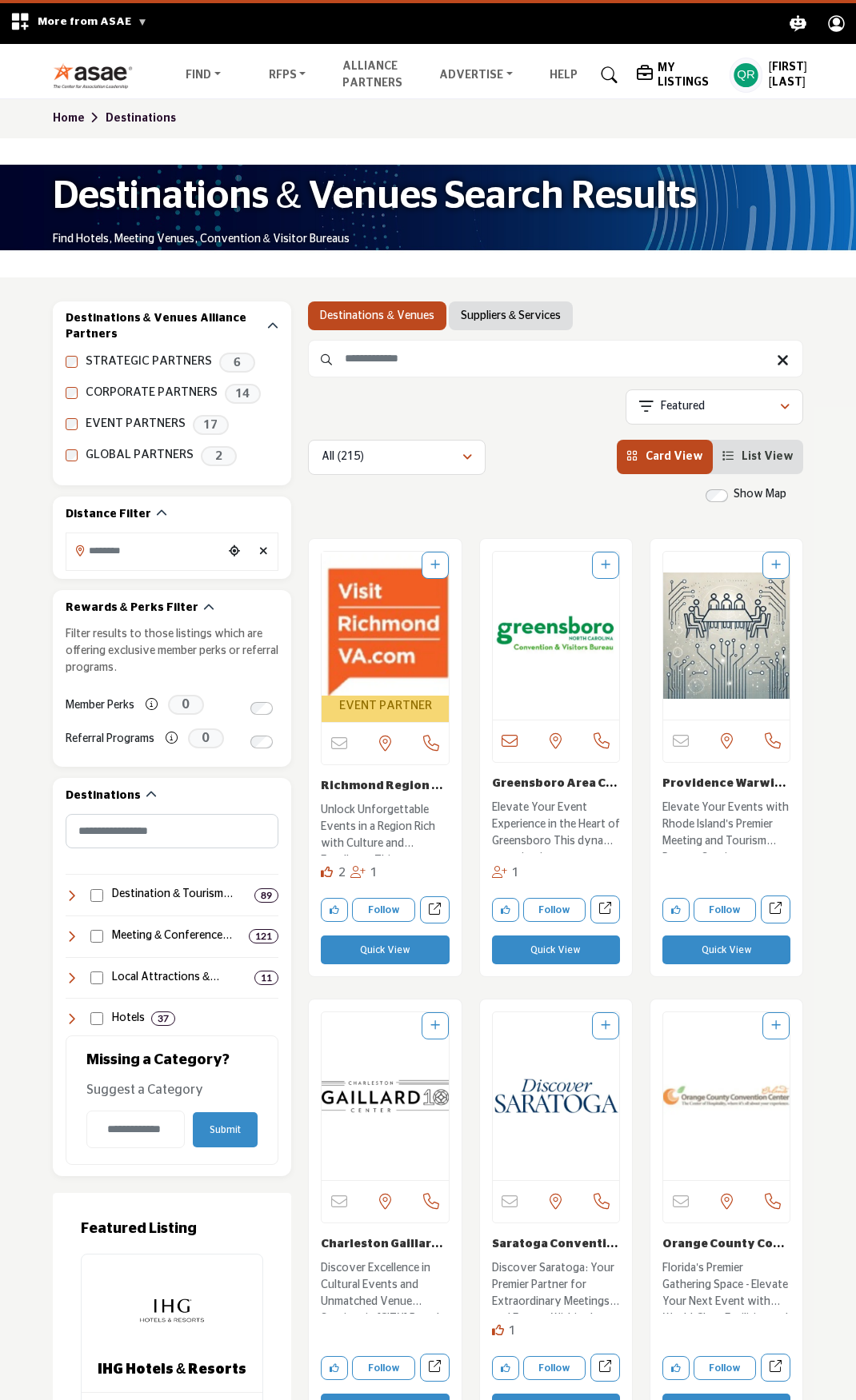 click at bounding box center [97, 75] 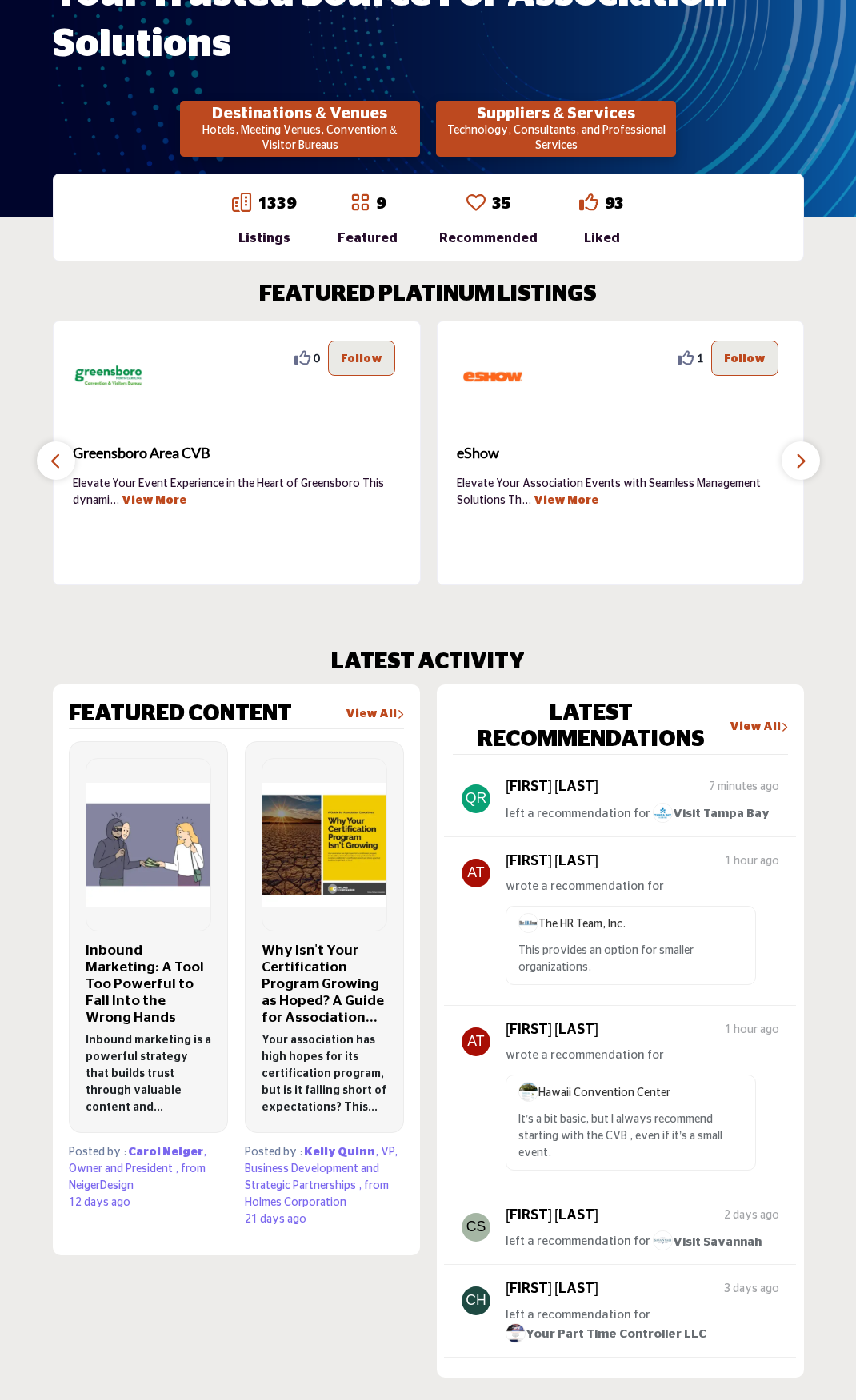 scroll, scrollTop: 320, scrollLeft: 0, axis: vertical 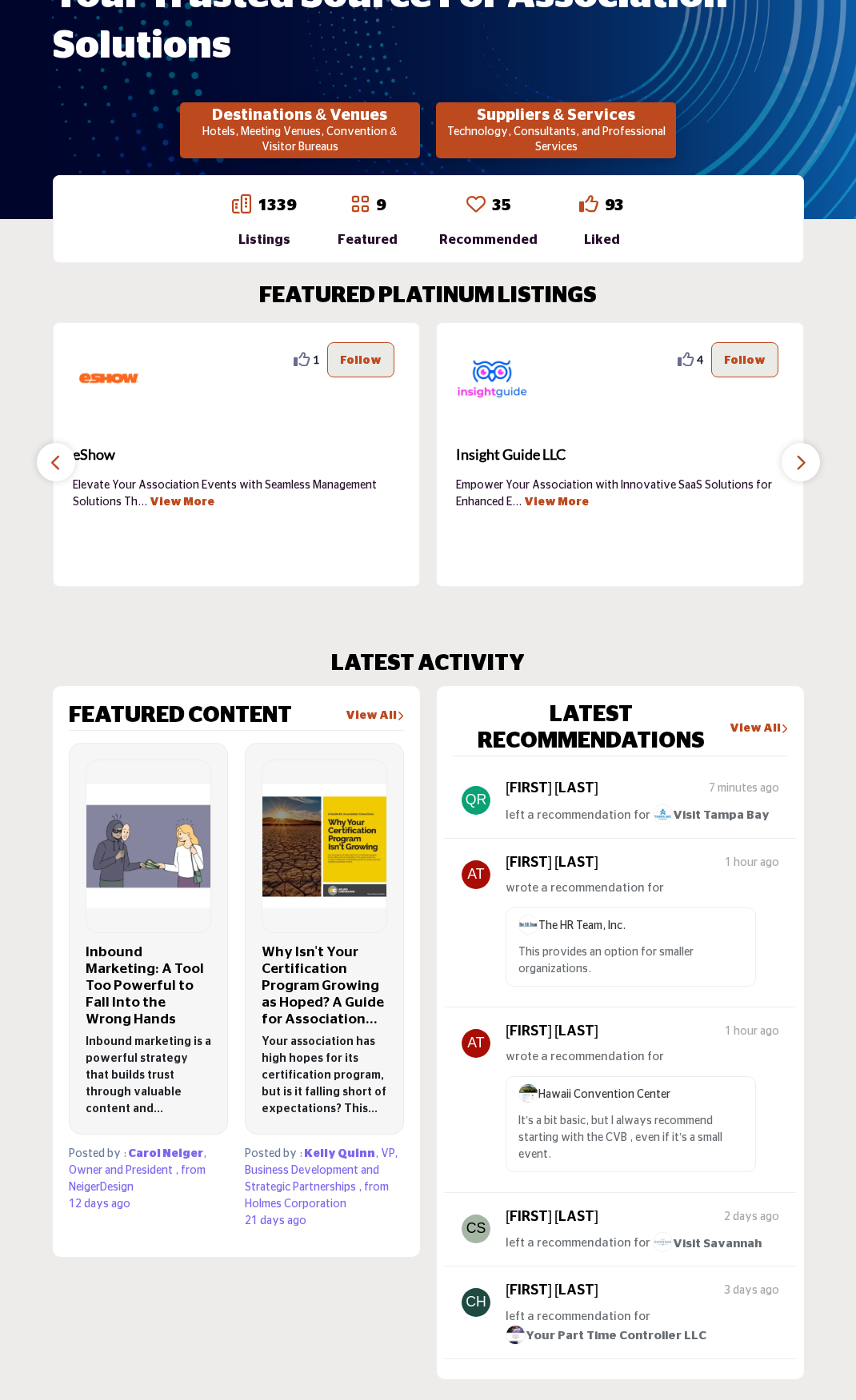 click on "Hotels, Meeting Venues, Convention & Visitor Bureaus" at bounding box center (300, 140) 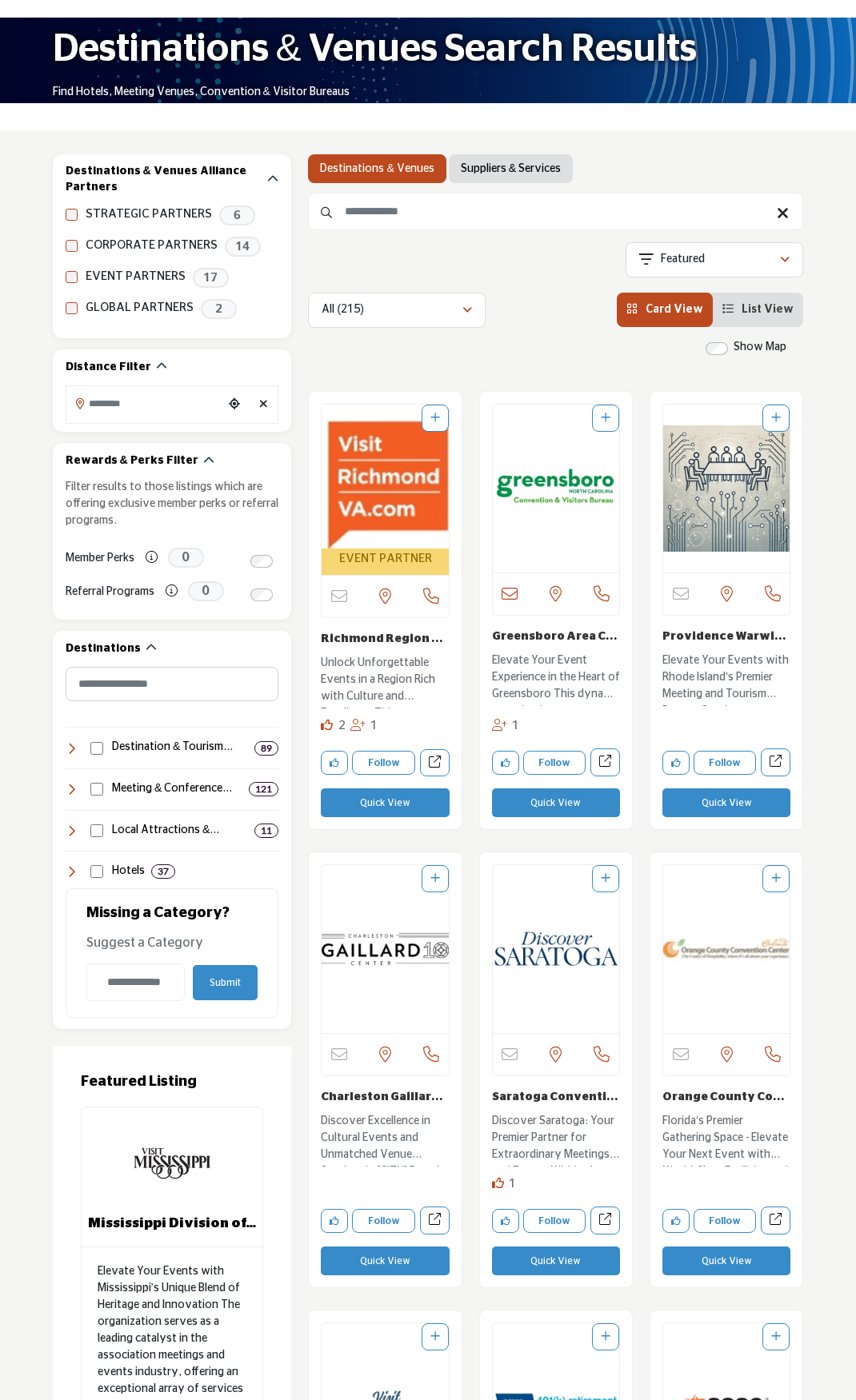 scroll, scrollTop: 160, scrollLeft: 0, axis: vertical 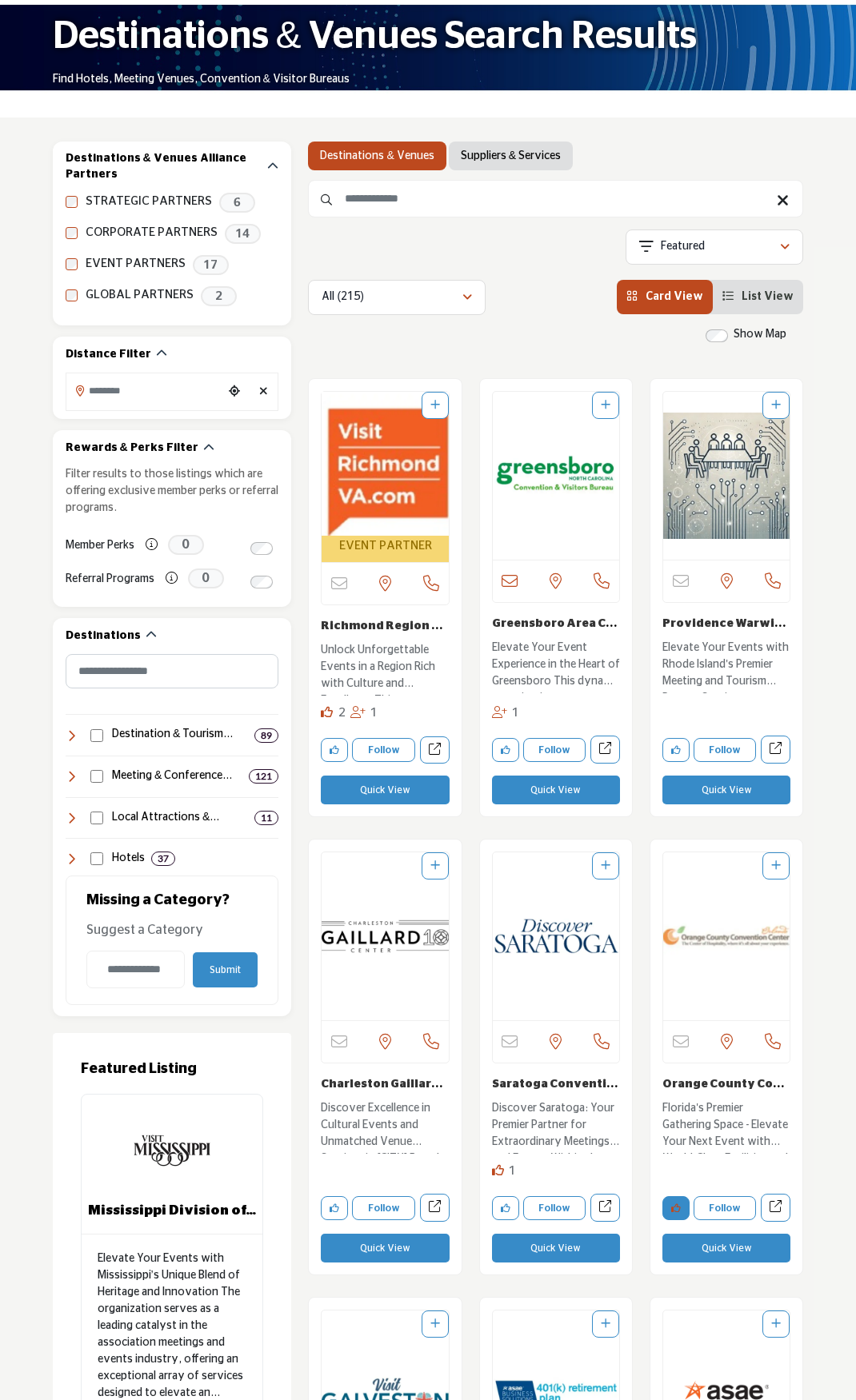 click at bounding box center (676, 1208) 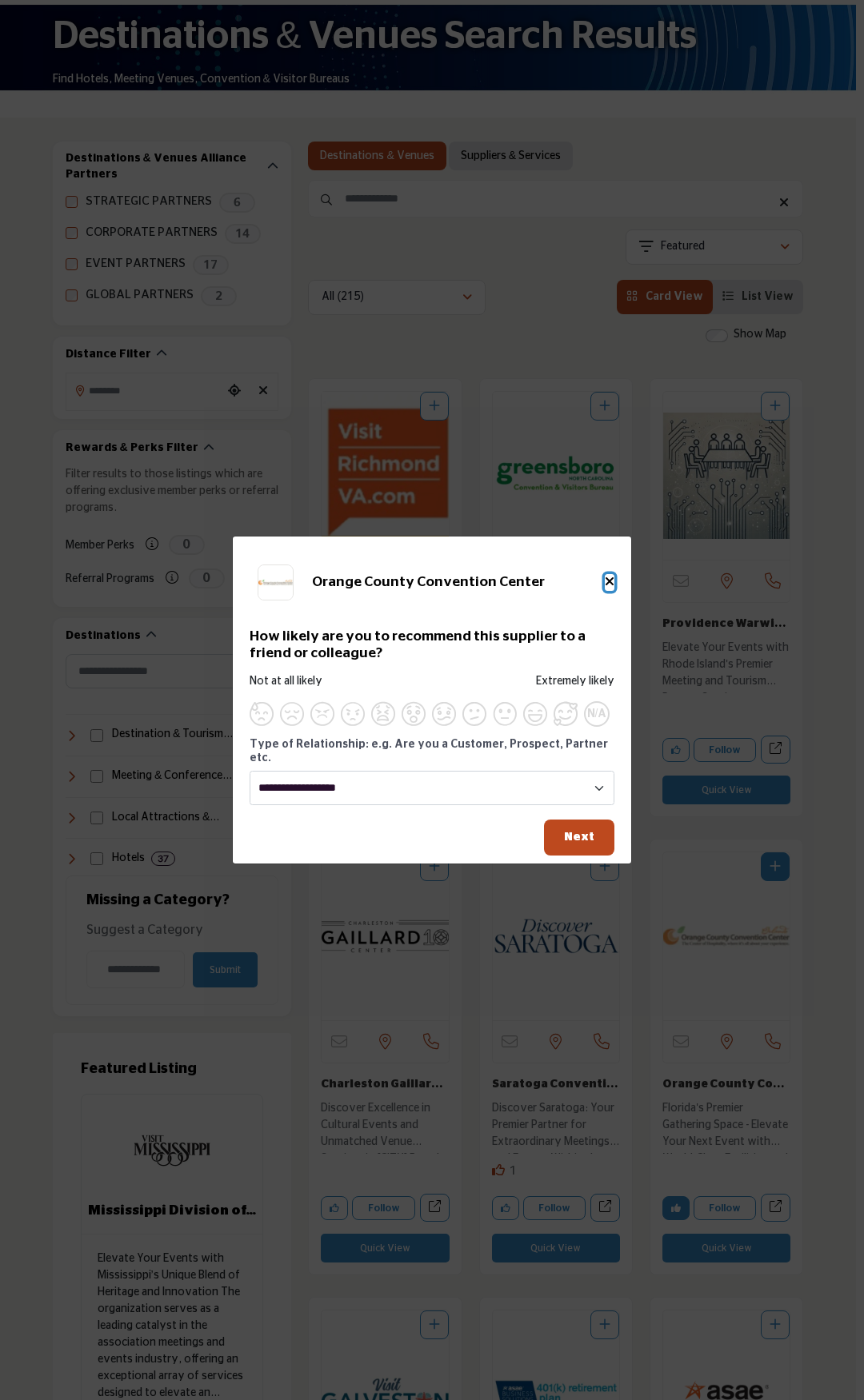 click at bounding box center [610, 581] 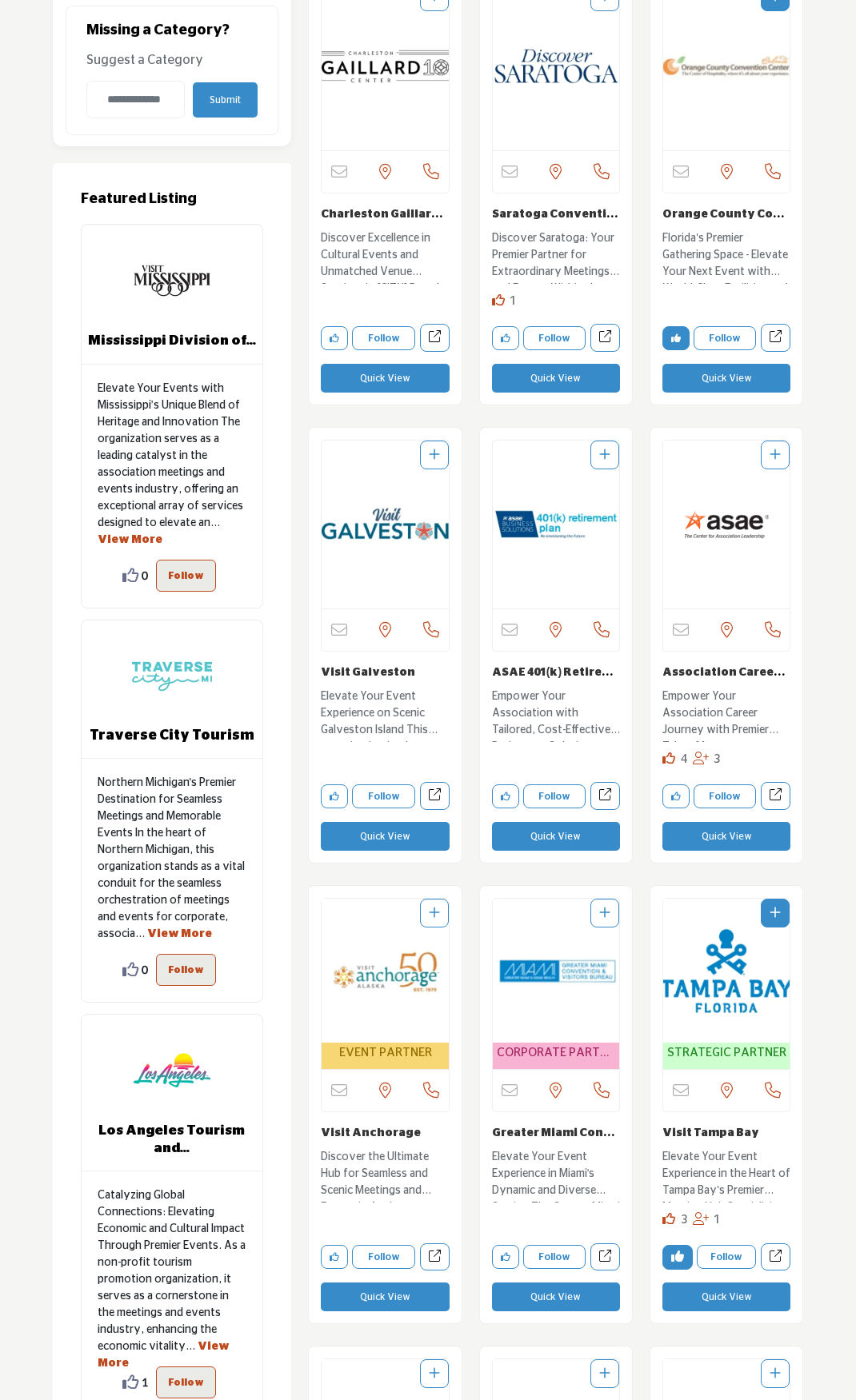 scroll, scrollTop: 879, scrollLeft: 0, axis: vertical 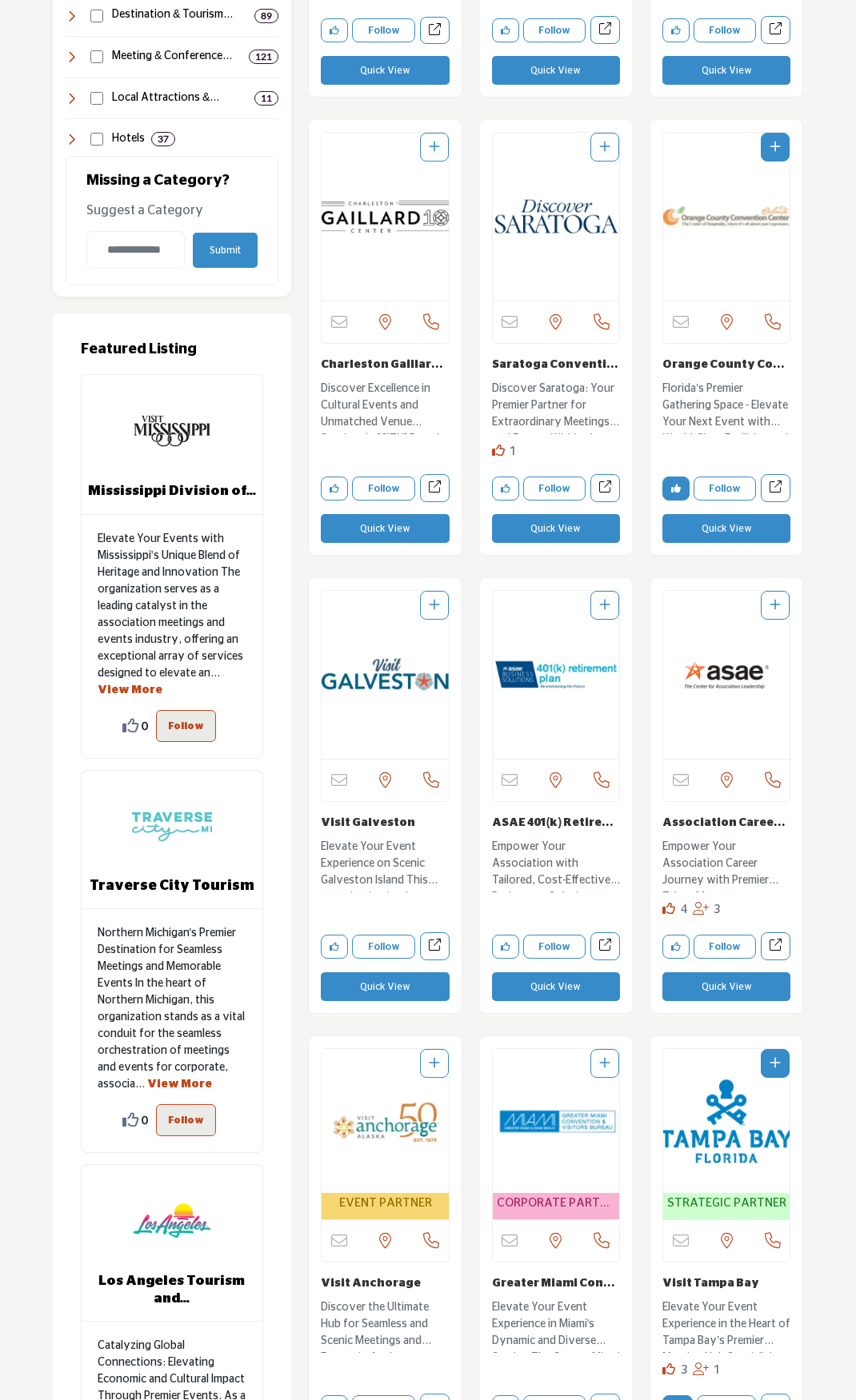 click on "Orange County Conven..." at bounding box center [726, 372] 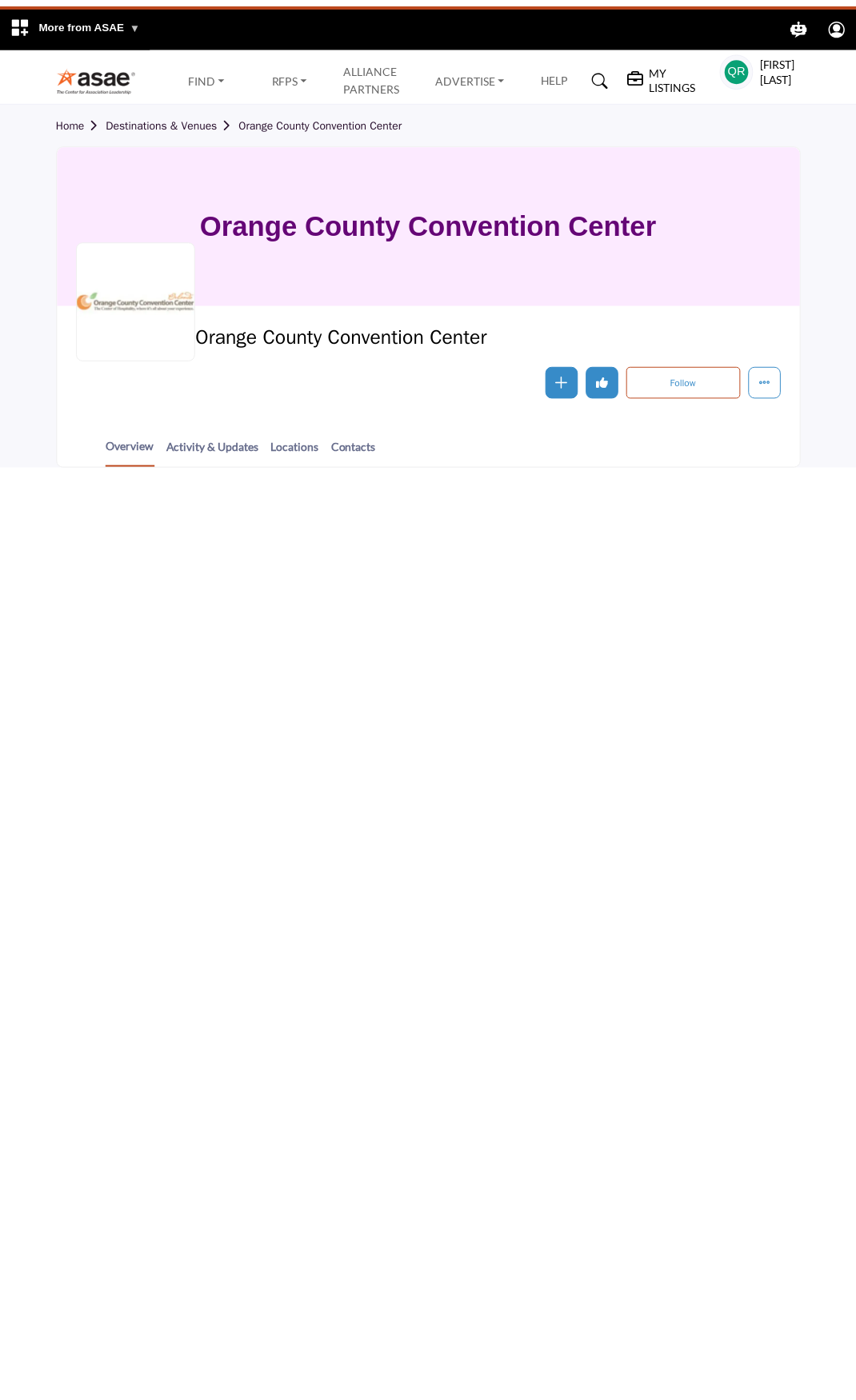 scroll, scrollTop: 0, scrollLeft: 0, axis: both 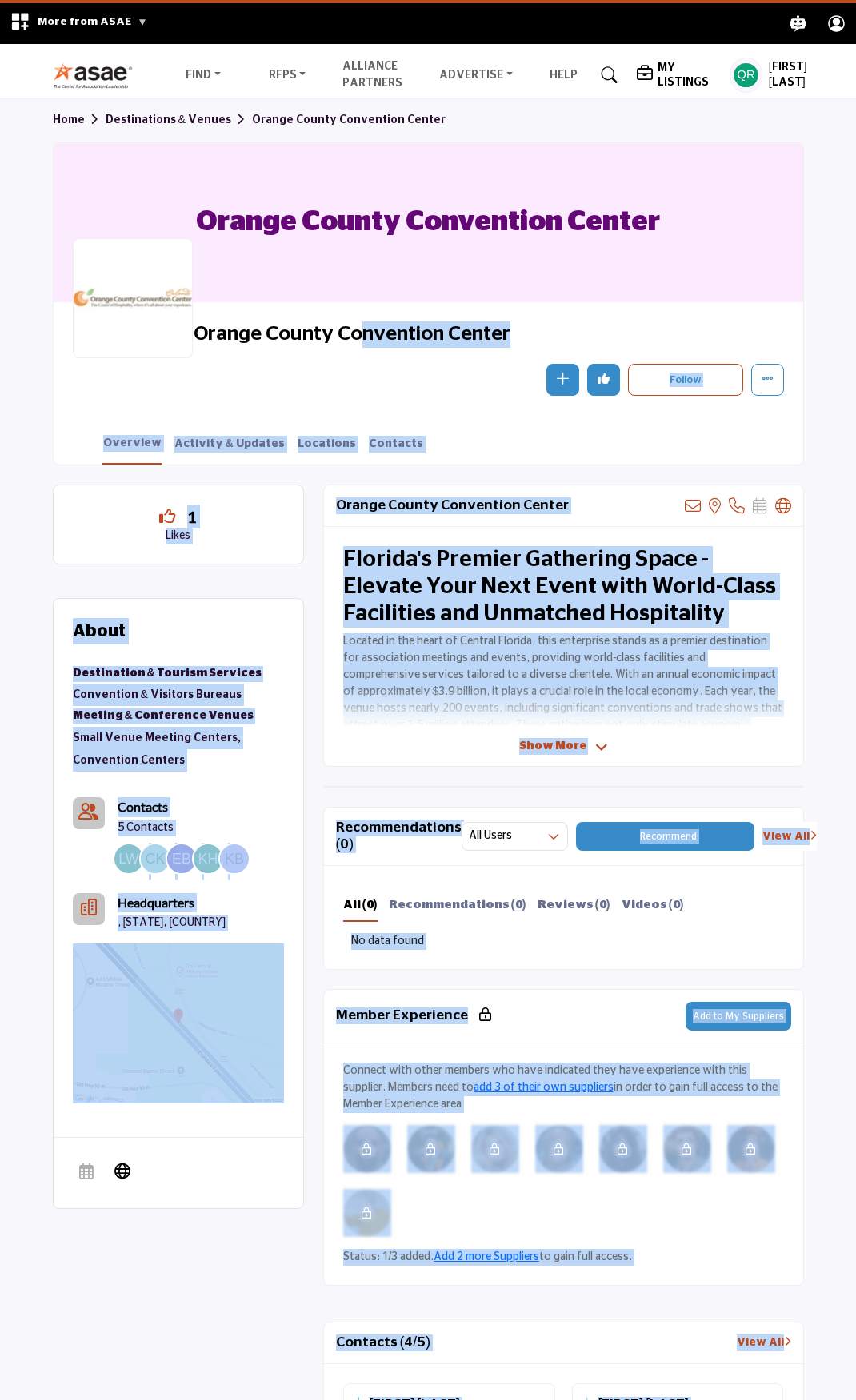 drag, startPoint x: 387, startPoint y: 337, endPoint x: 206, endPoint y: 332, distance: 181.06905 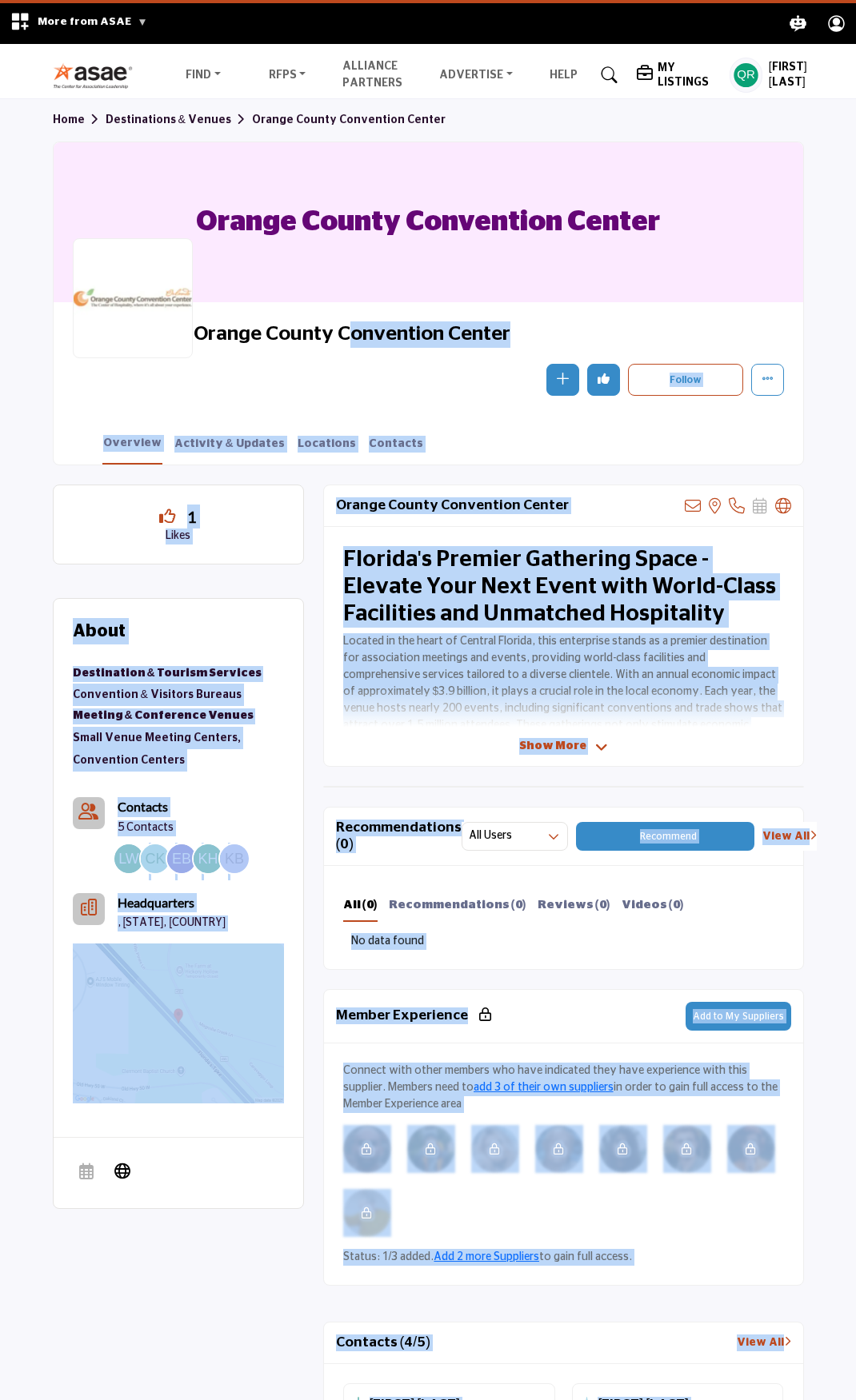 click on "Orange County Convention Center" at bounding box center (411, 334) 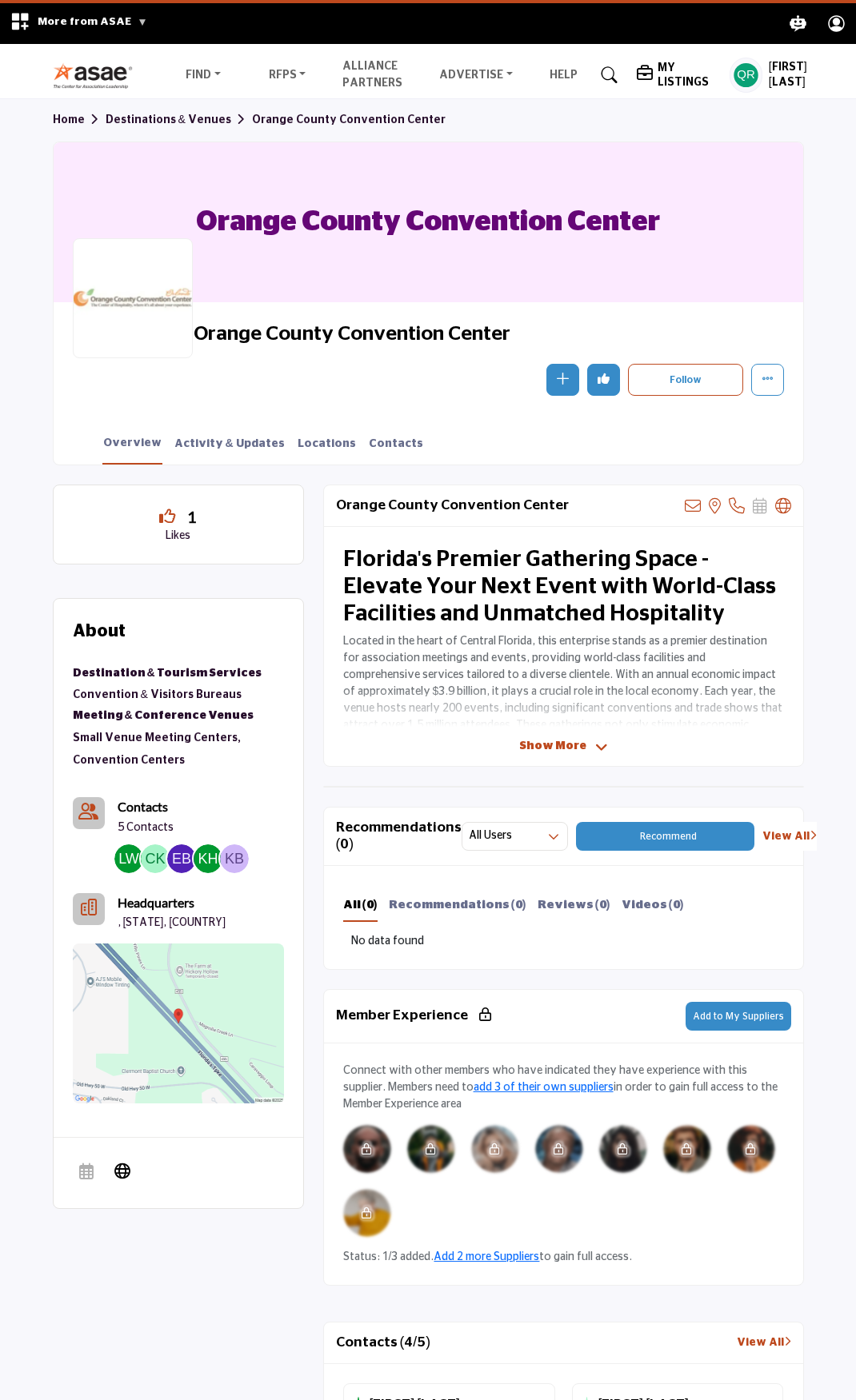 drag, startPoint x: 197, startPoint y: 333, endPoint x: 511, endPoint y: 334, distance: 314.0016 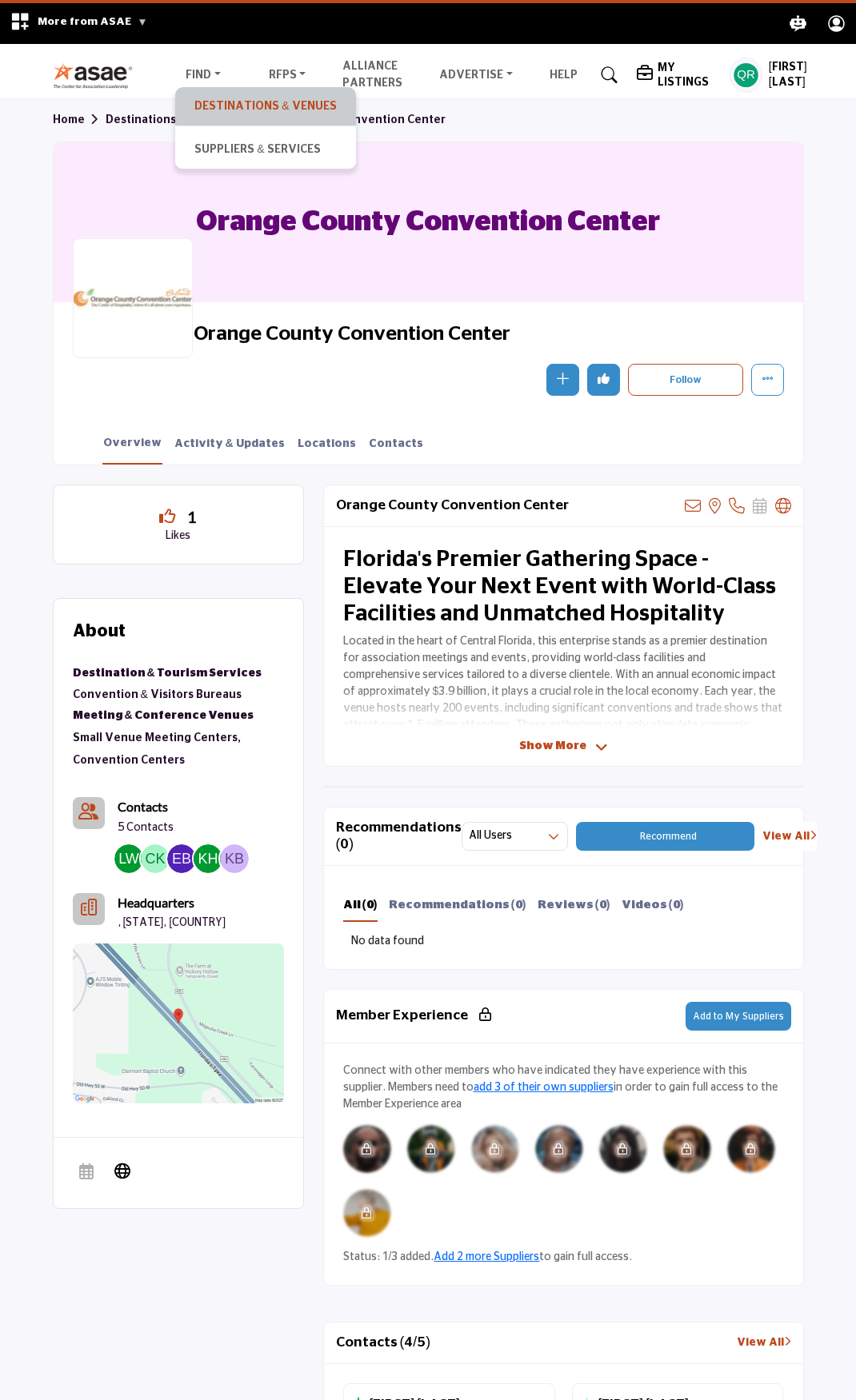 click on "Destinations & Venues" at bounding box center [265, 106] 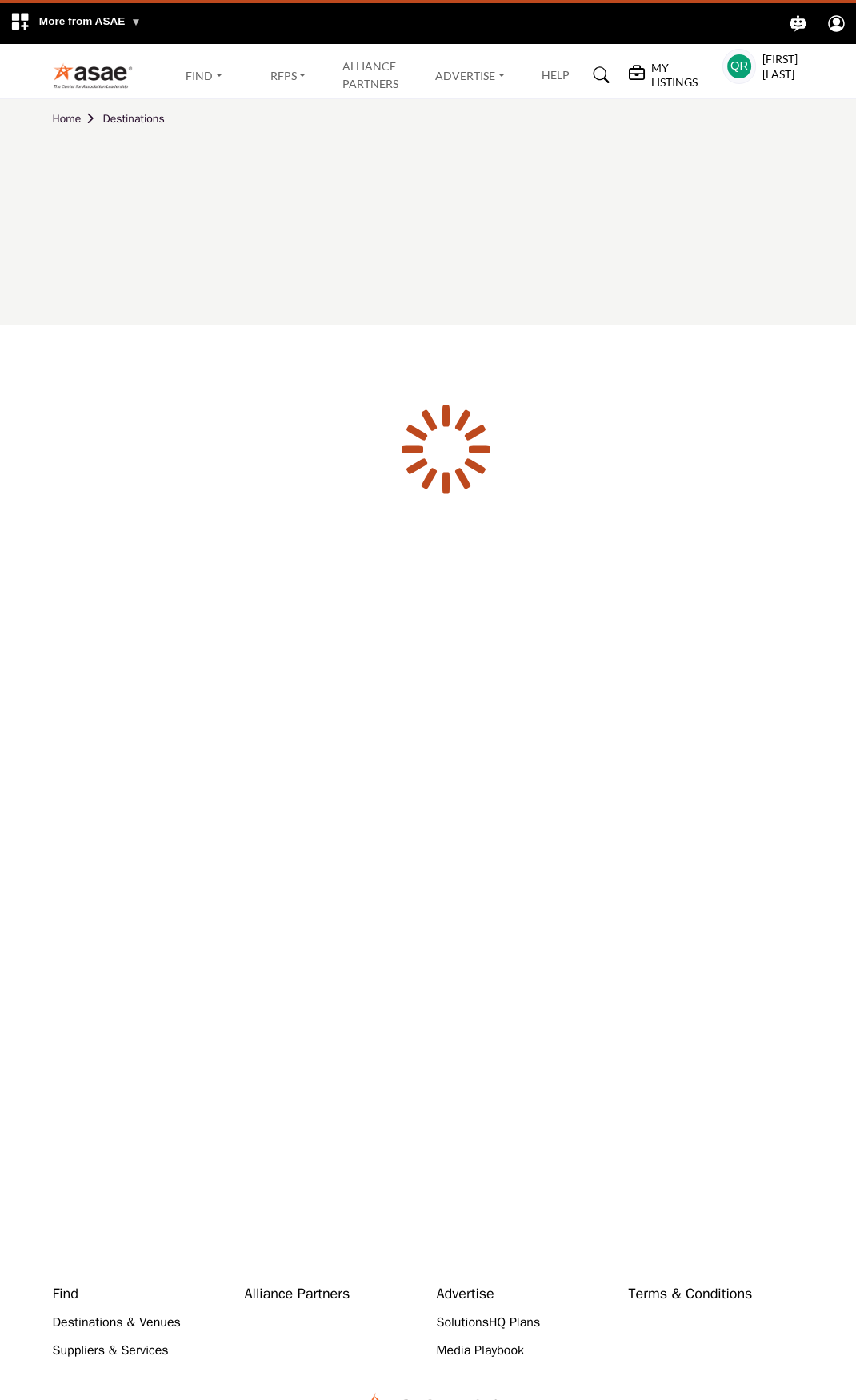scroll, scrollTop: 0, scrollLeft: 0, axis: both 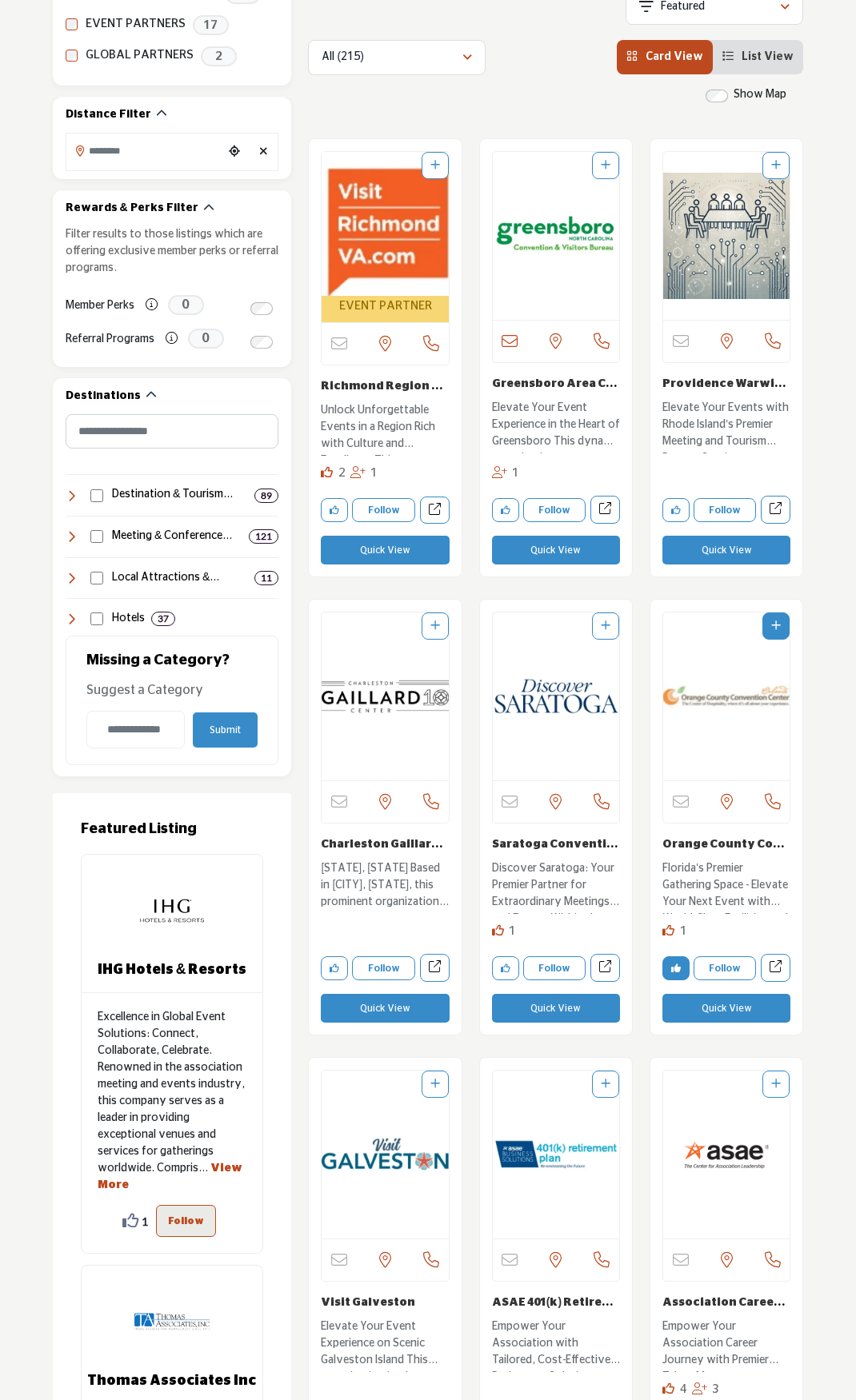 click at bounding box center [776, 626] 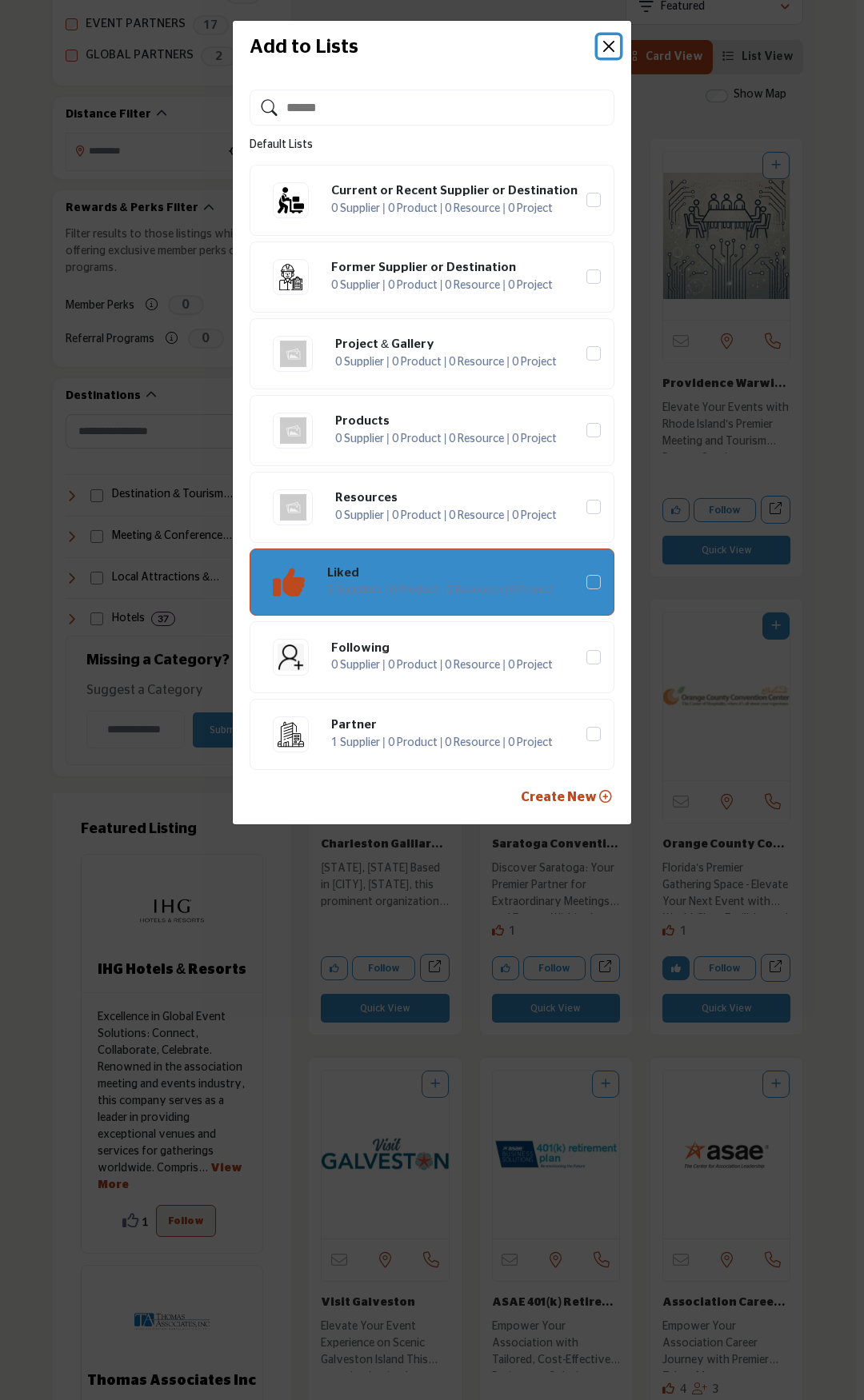 click at bounding box center (609, 46) 